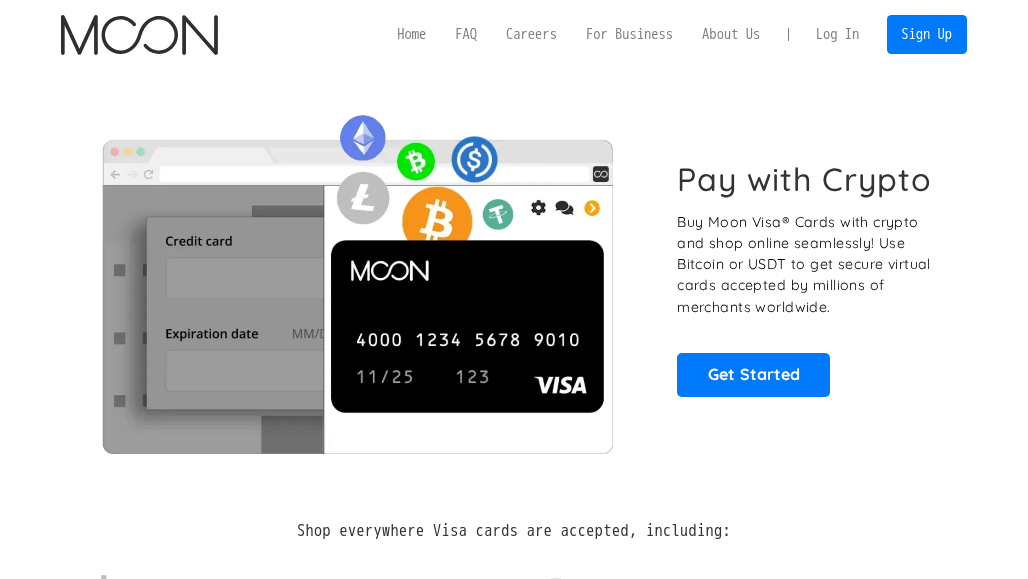 scroll, scrollTop: 0, scrollLeft: 0, axis: both 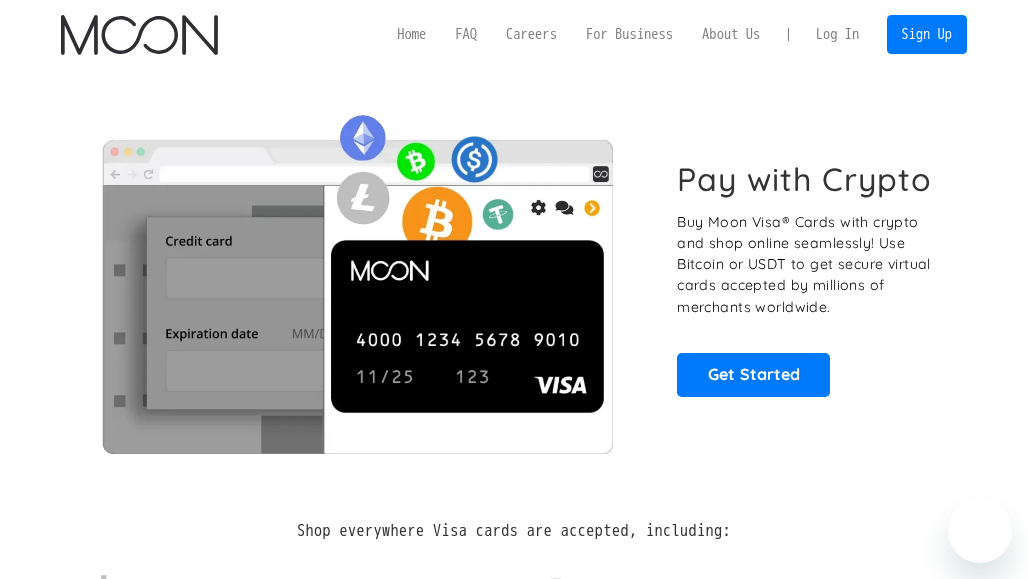 click on "Log In" at bounding box center [837, 35] 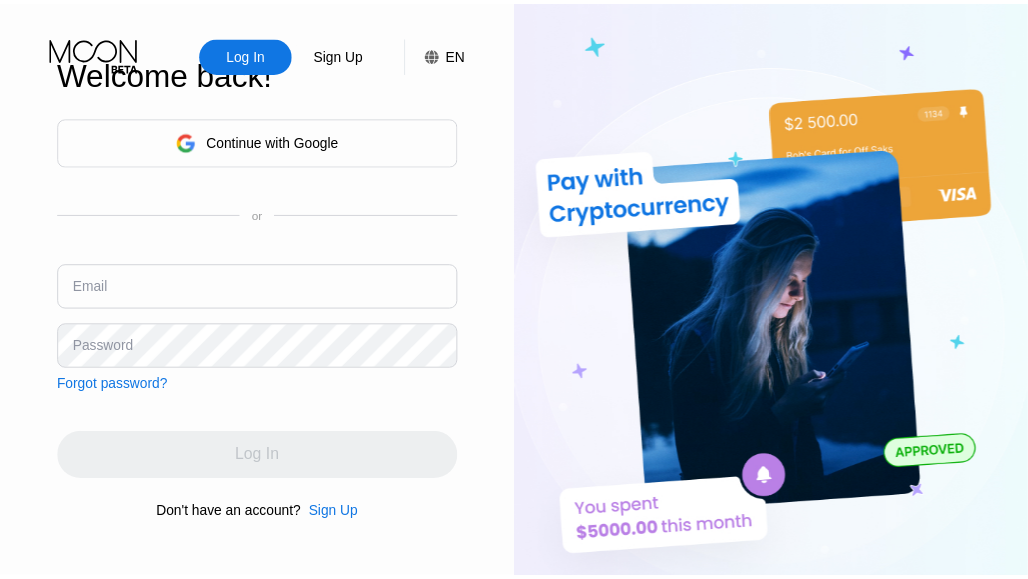 scroll, scrollTop: 0, scrollLeft: 0, axis: both 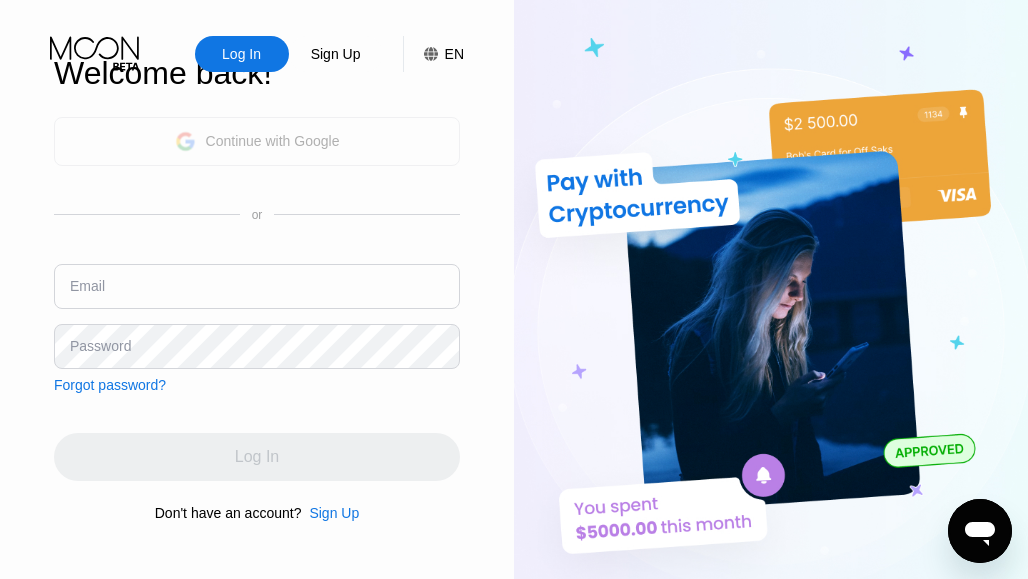 click on "Continue with Google" at bounding box center (257, 141) 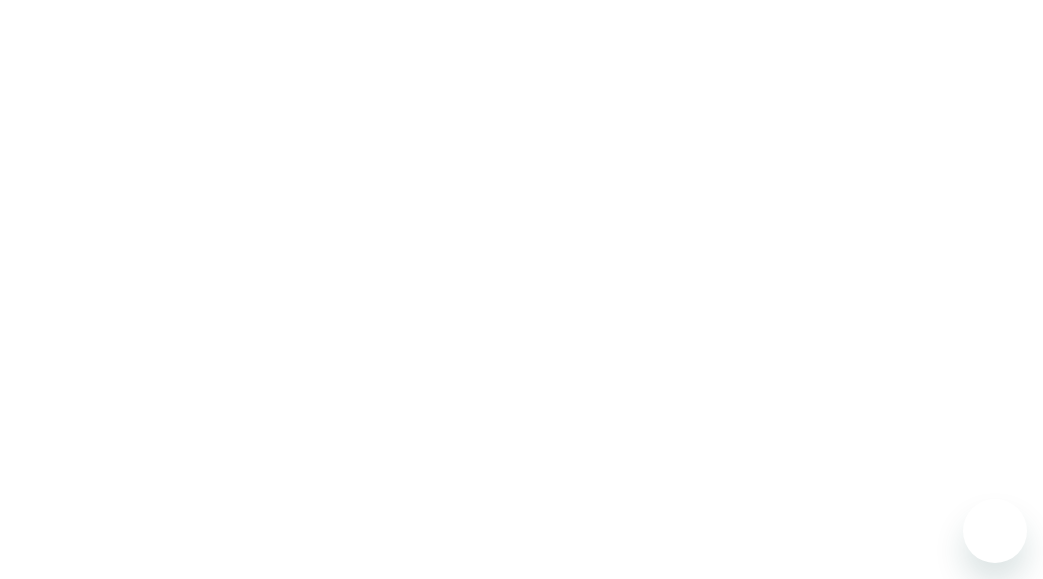 scroll, scrollTop: 0, scrollLeft: 0, axis: both 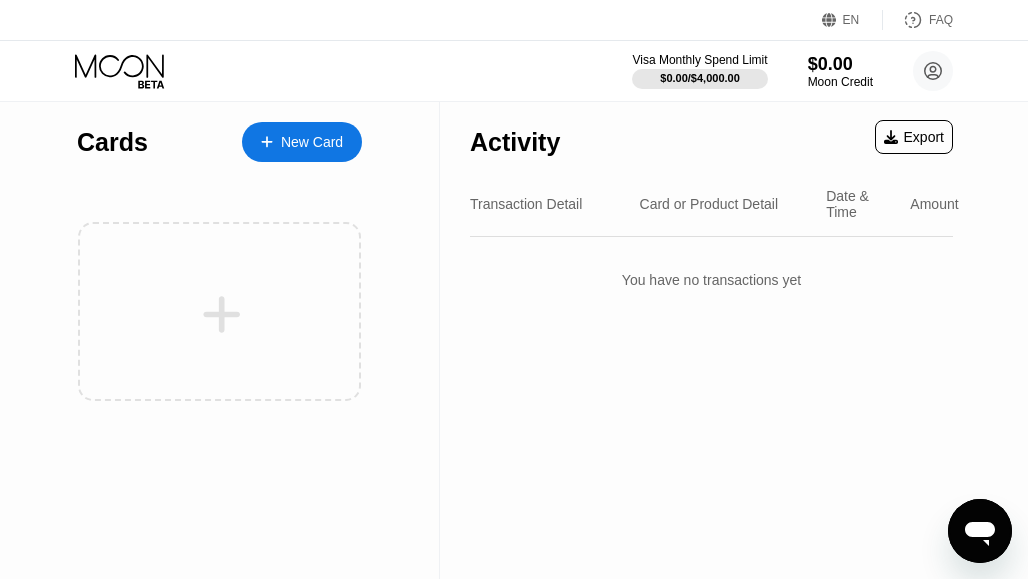 click on "New Card" at bounding box center (302, 142) 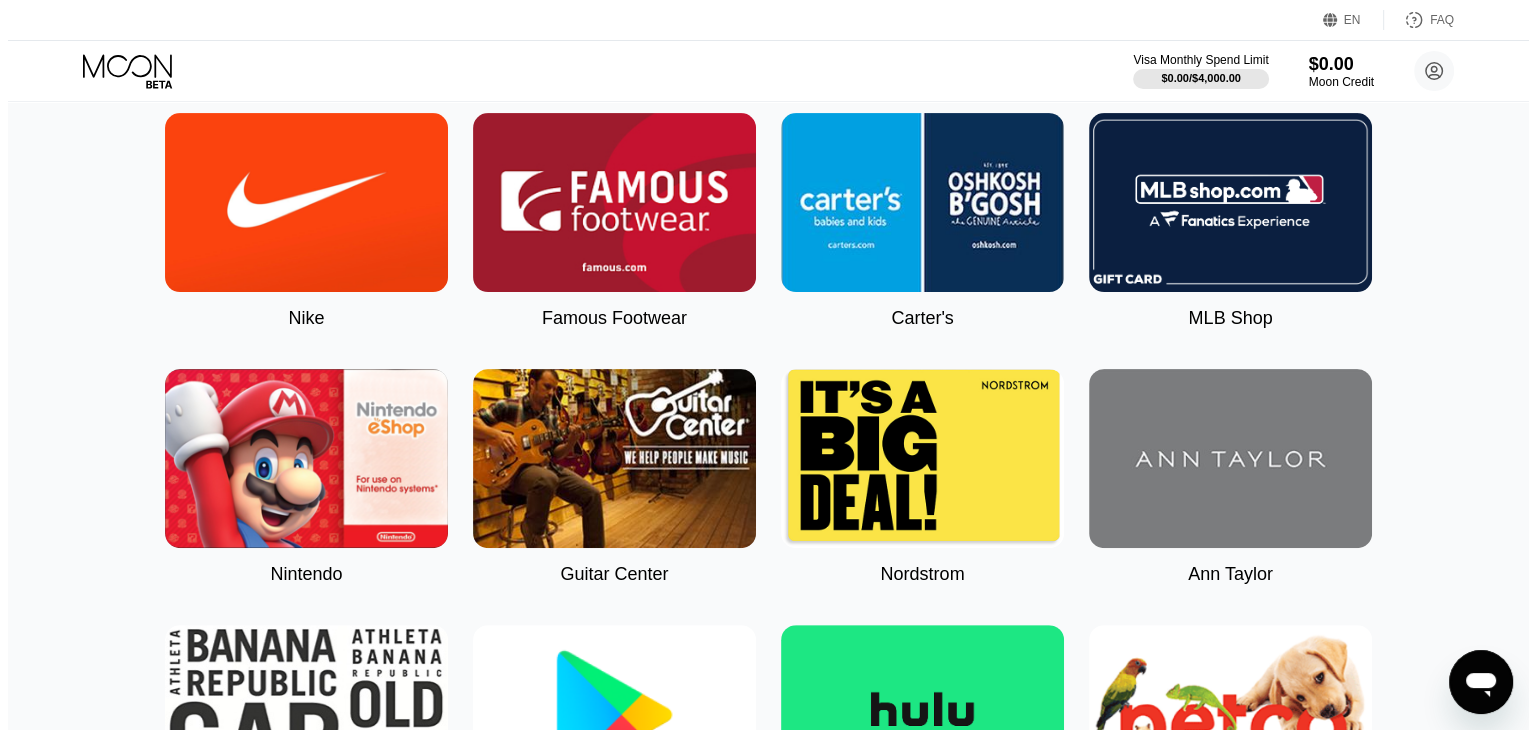 scroll, scrollTop: 0, scrollLeft: 0, axis: both 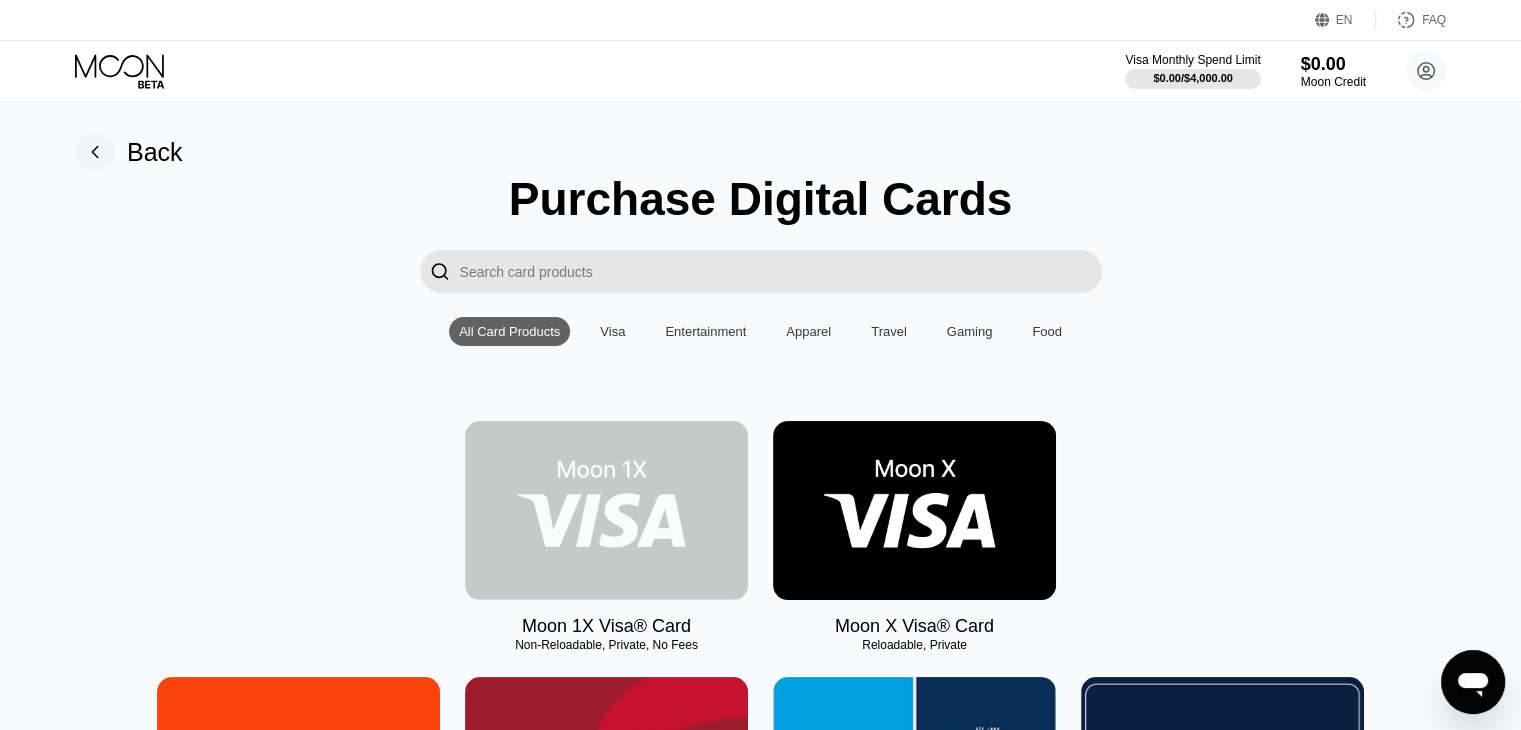 click at bounding box center [606, 510] 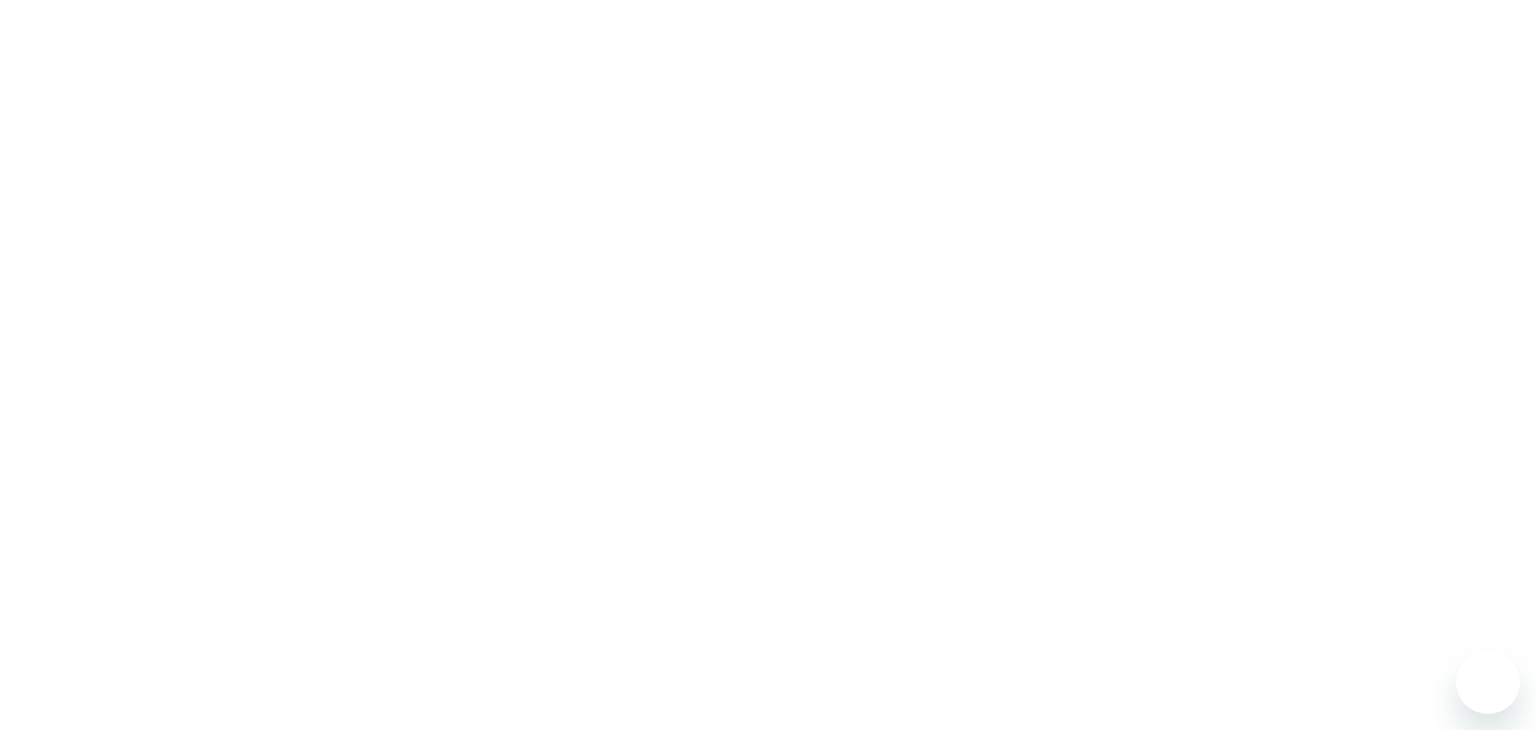 scroll, scrollTop: 0, scrollLeft: 0, axis: both 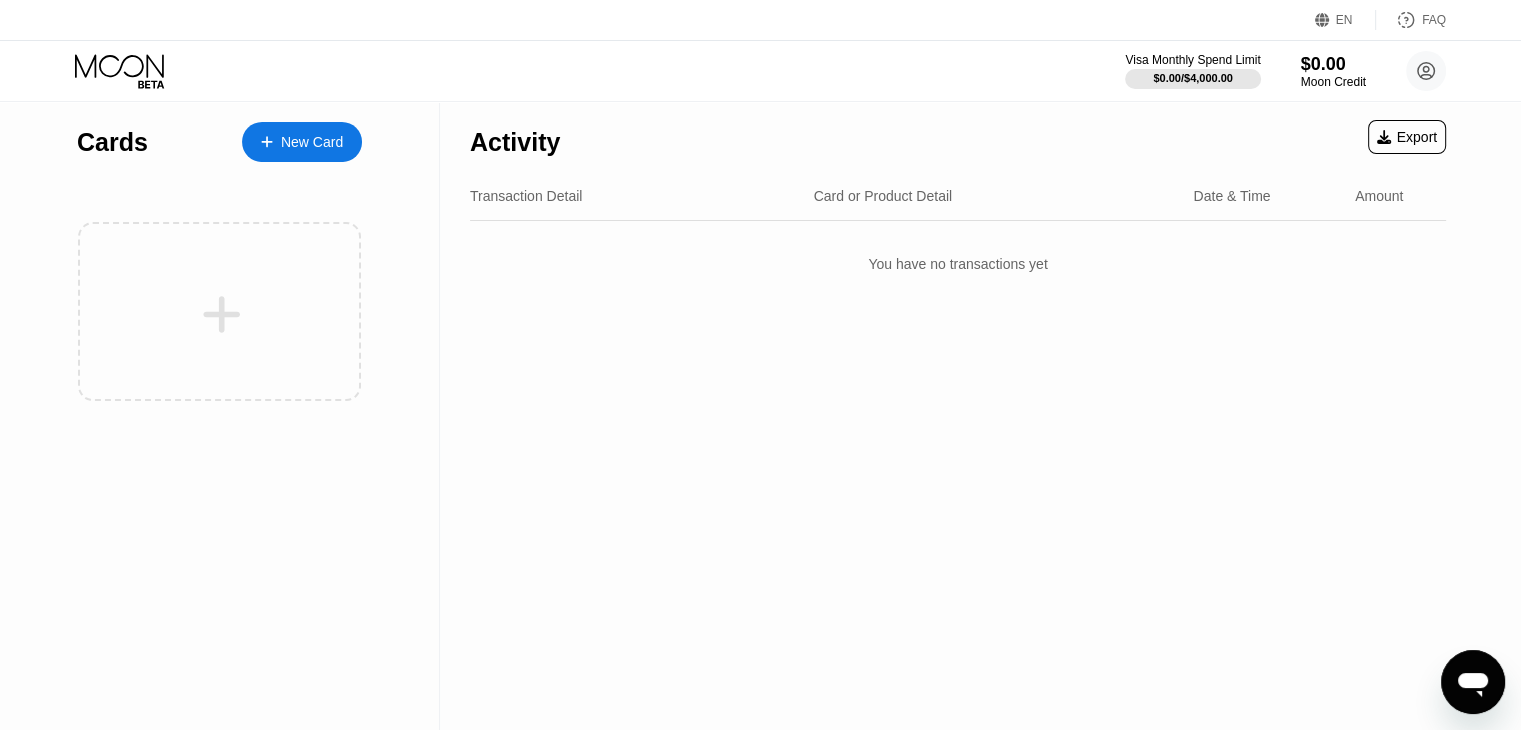 click on "New Card" at bounding box center (302, 142) 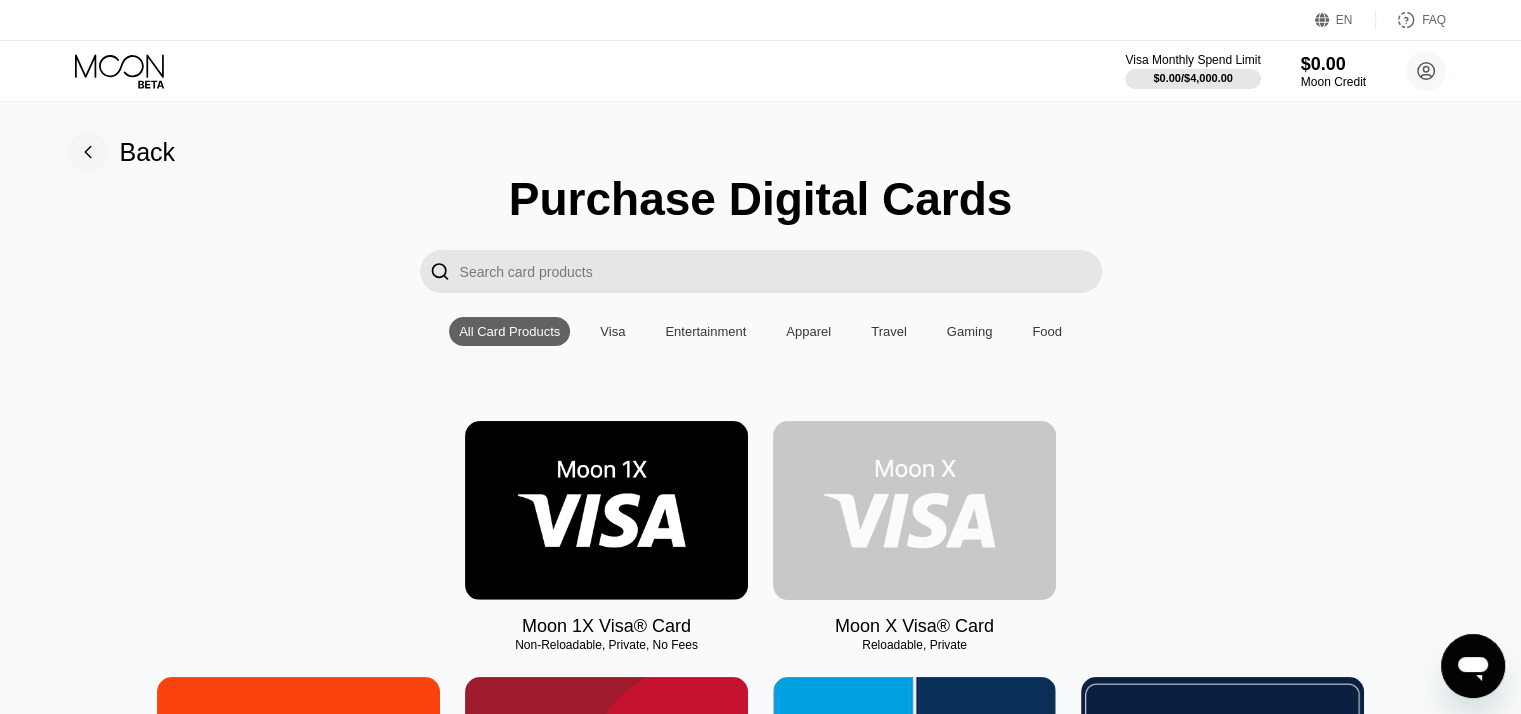 click at bounding box center [914, 510] 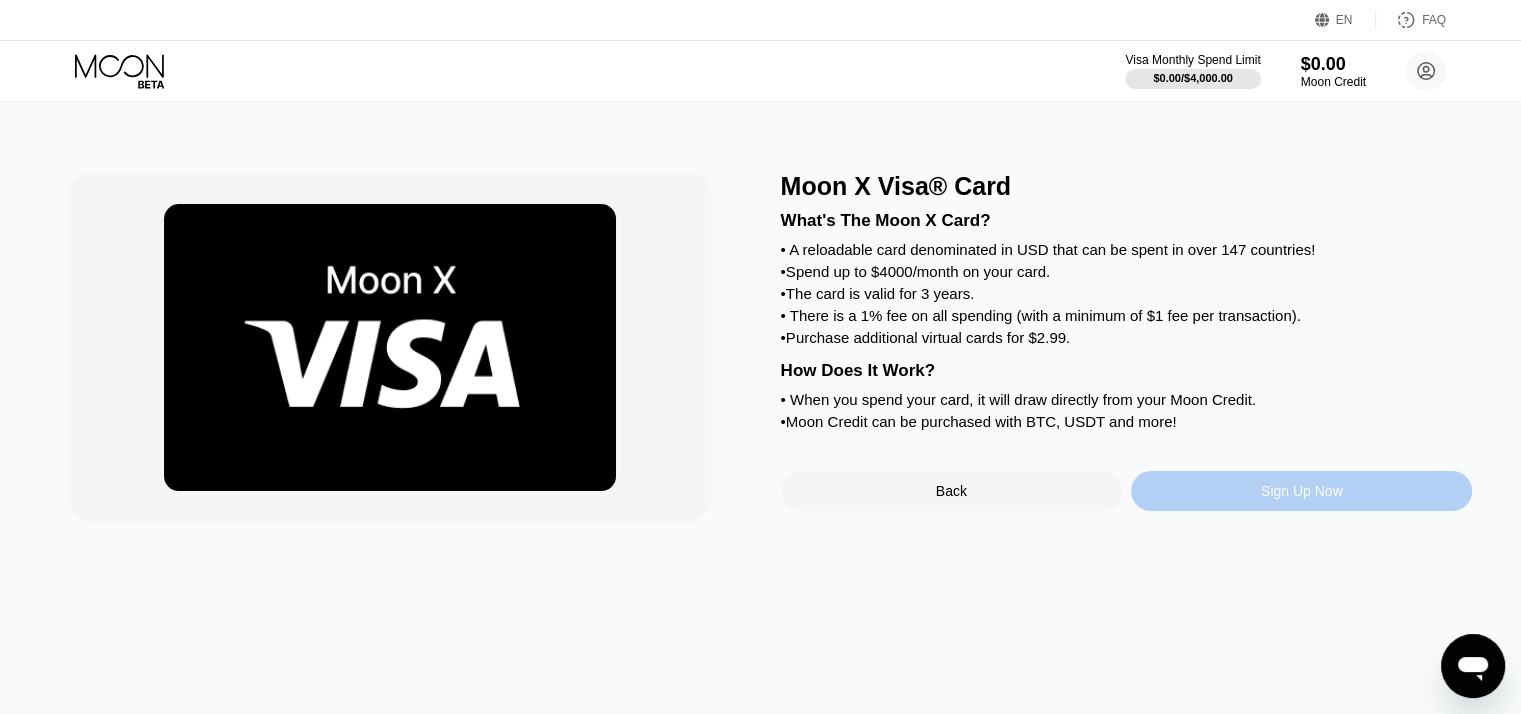 click on "Sign Up Now" at bounding box center (1301, 491) 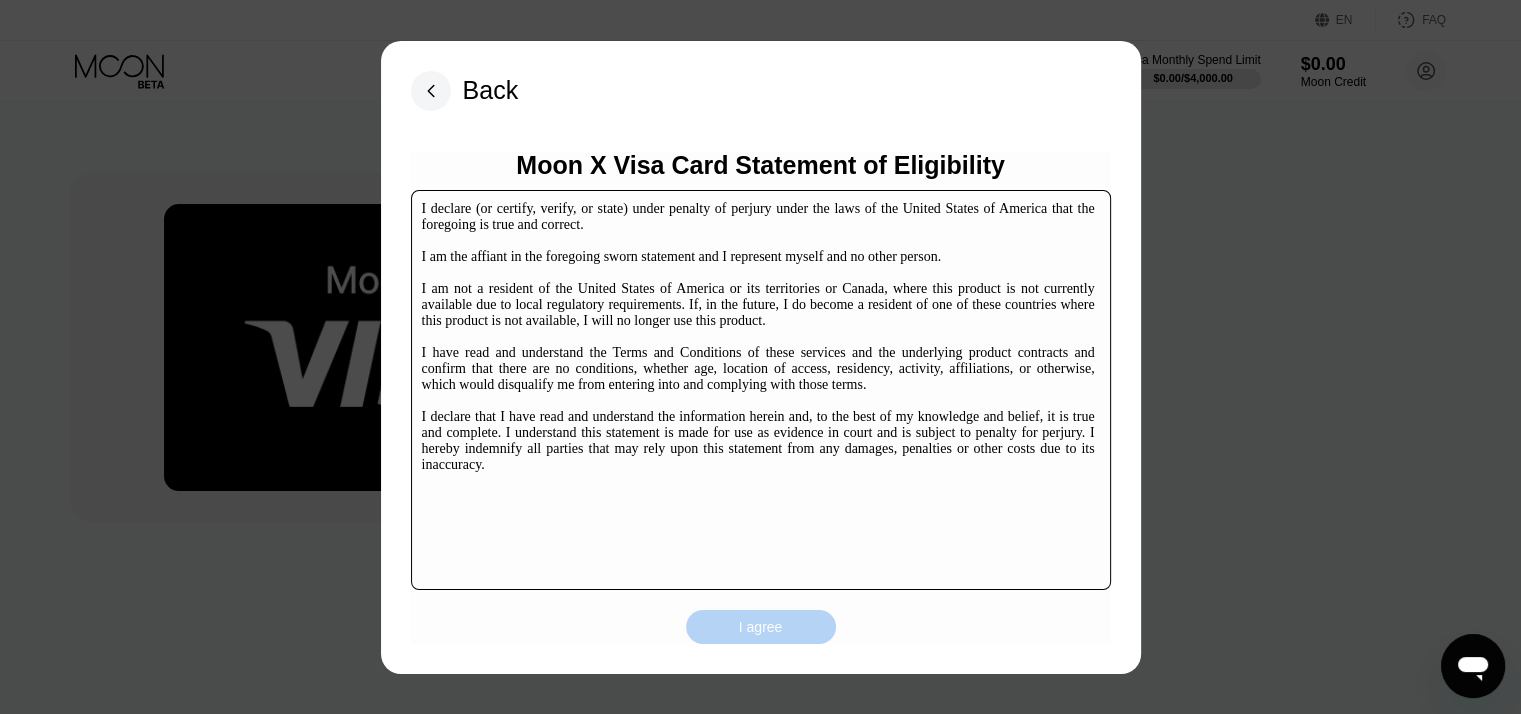 click on "I agree" at bounding box center (761, 627) 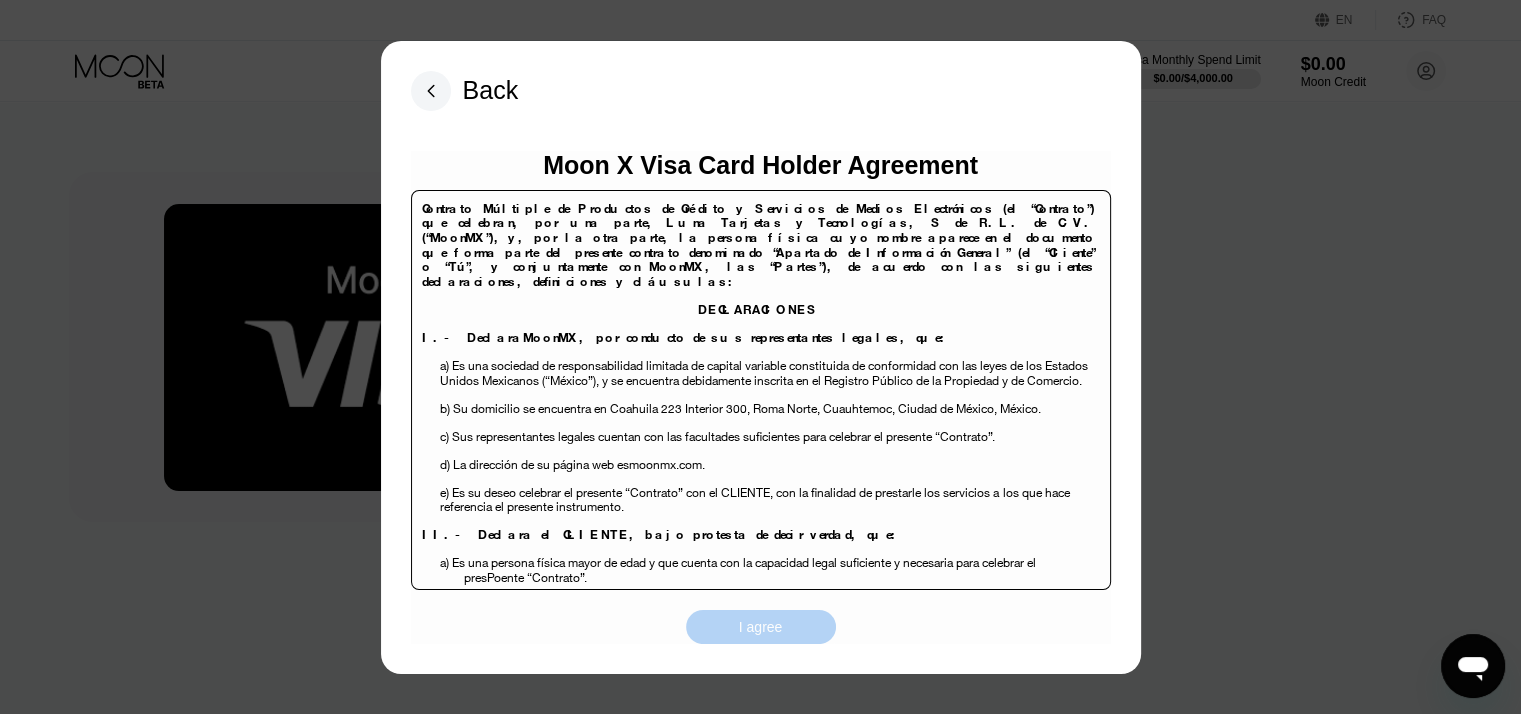 click on "I agree" at bounding box center (761, 627) 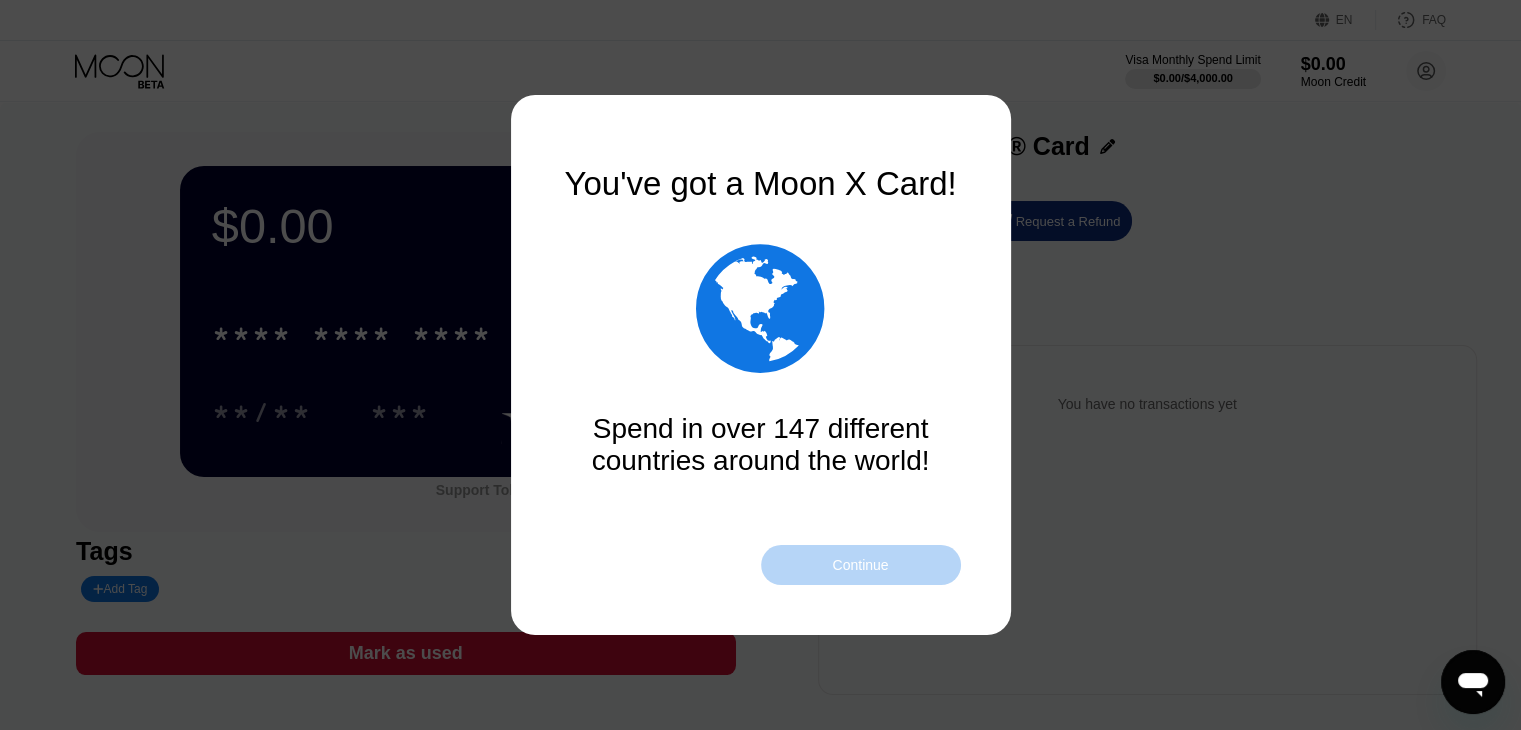 click on "Continue" at bounding box center [860, 565] 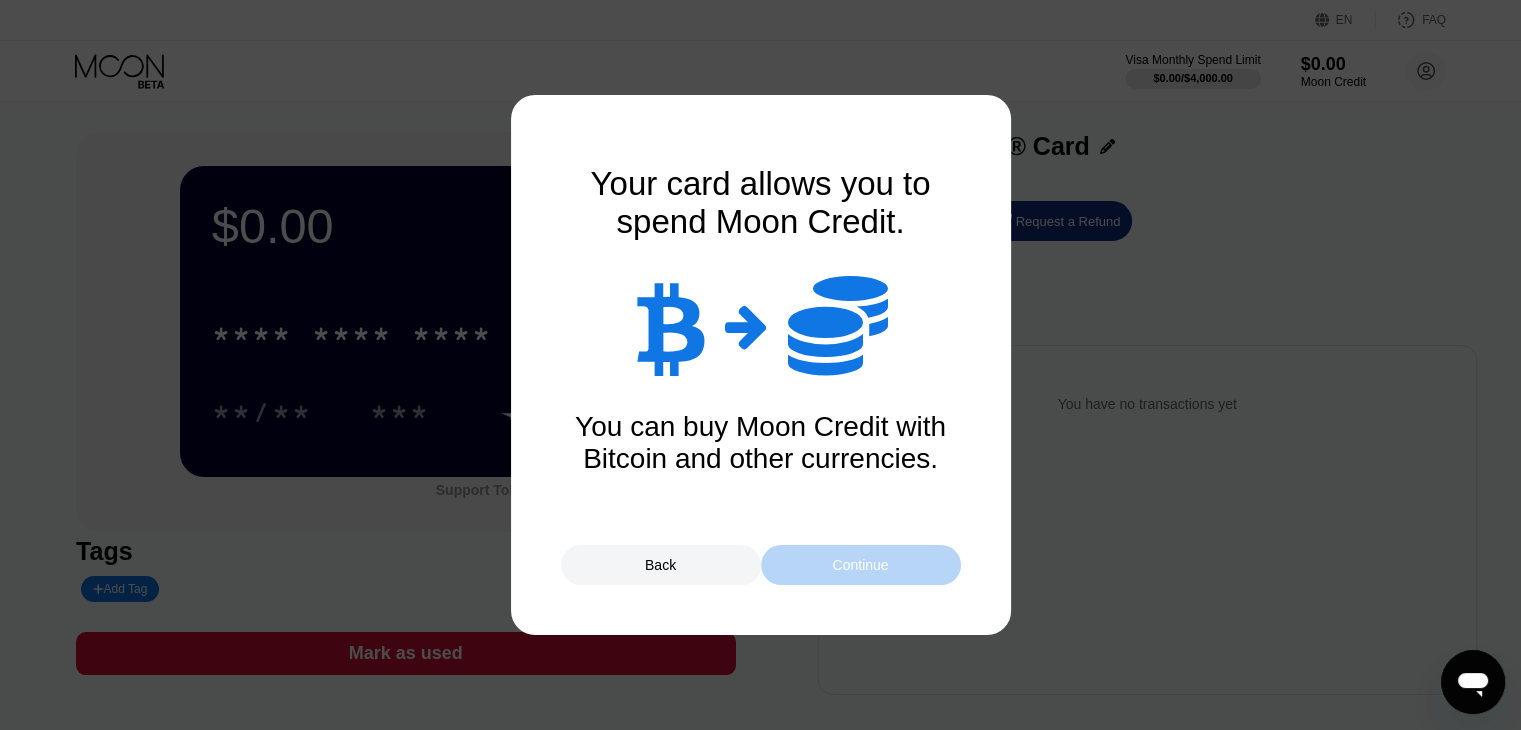 click on "Continue" at bounding box center [860, 565] 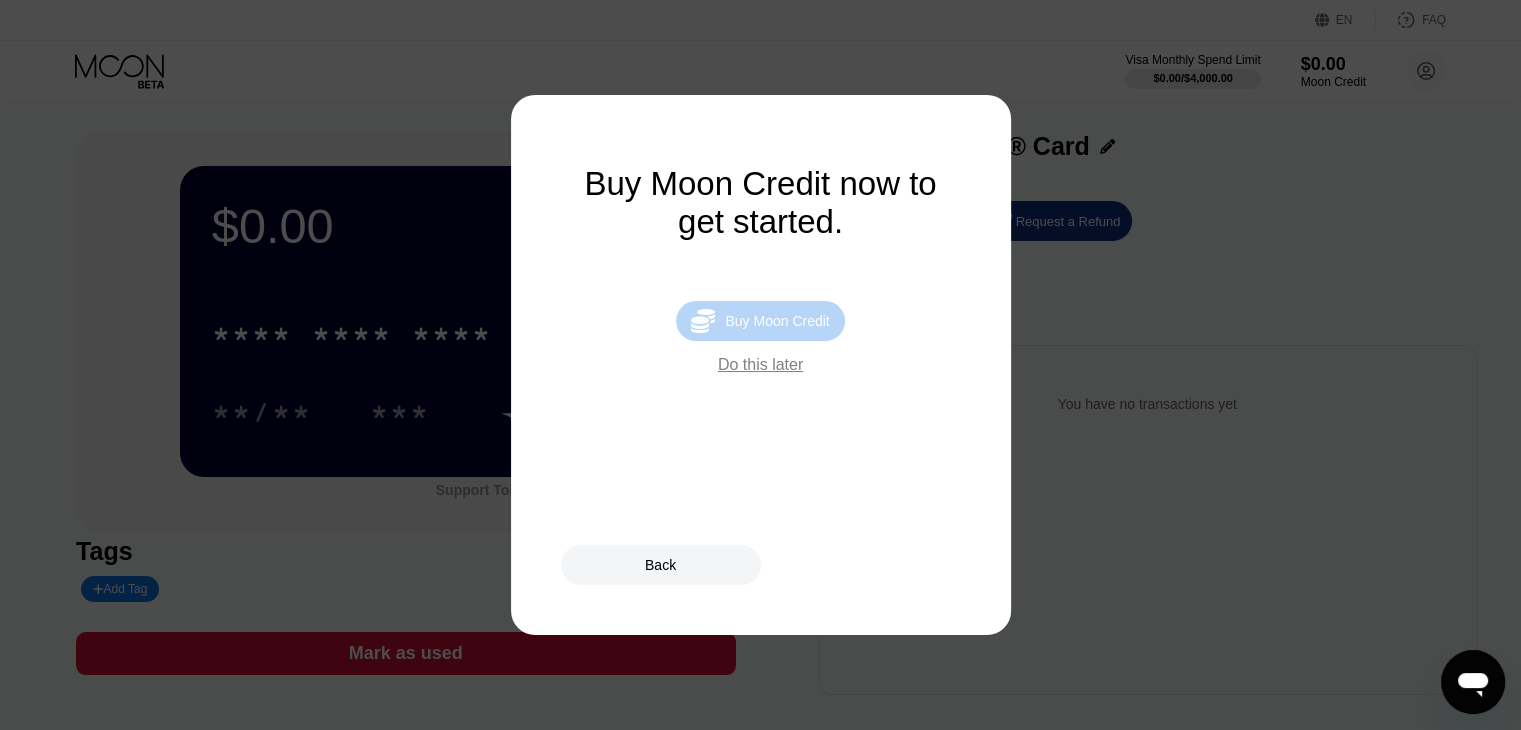 click on "Buy Moon Credit" at bounding box center [777, 321] 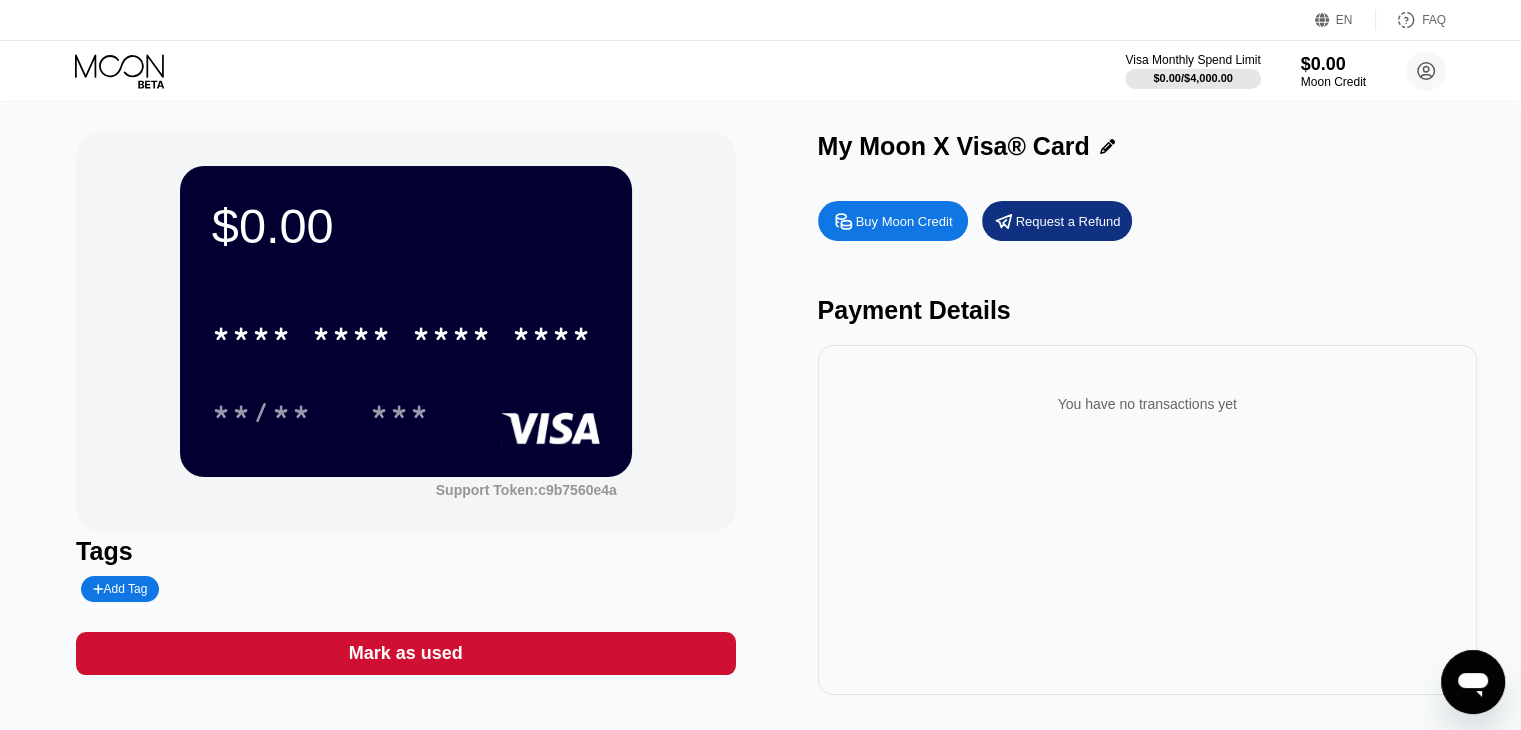 type on "0" 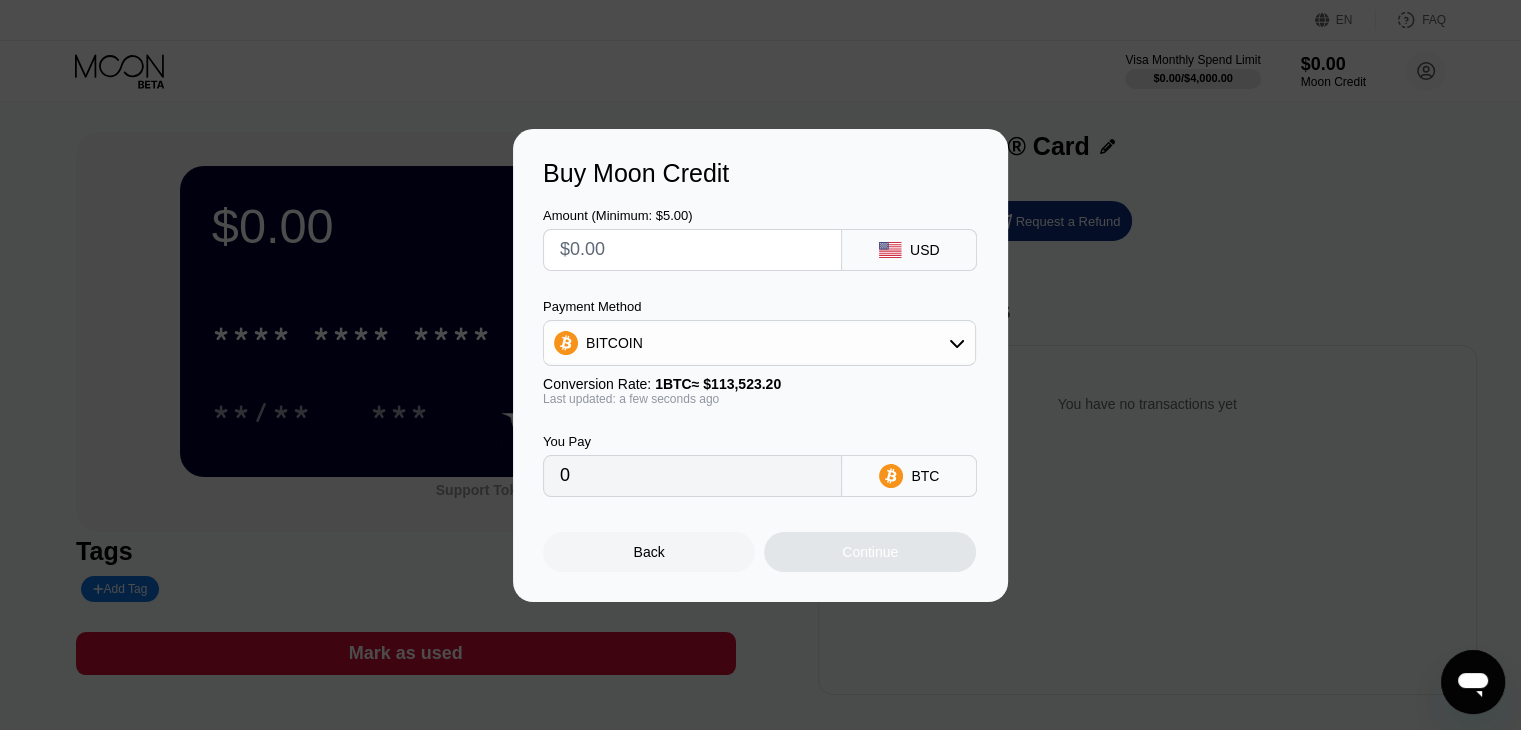 click at bounding box center [692, 250] 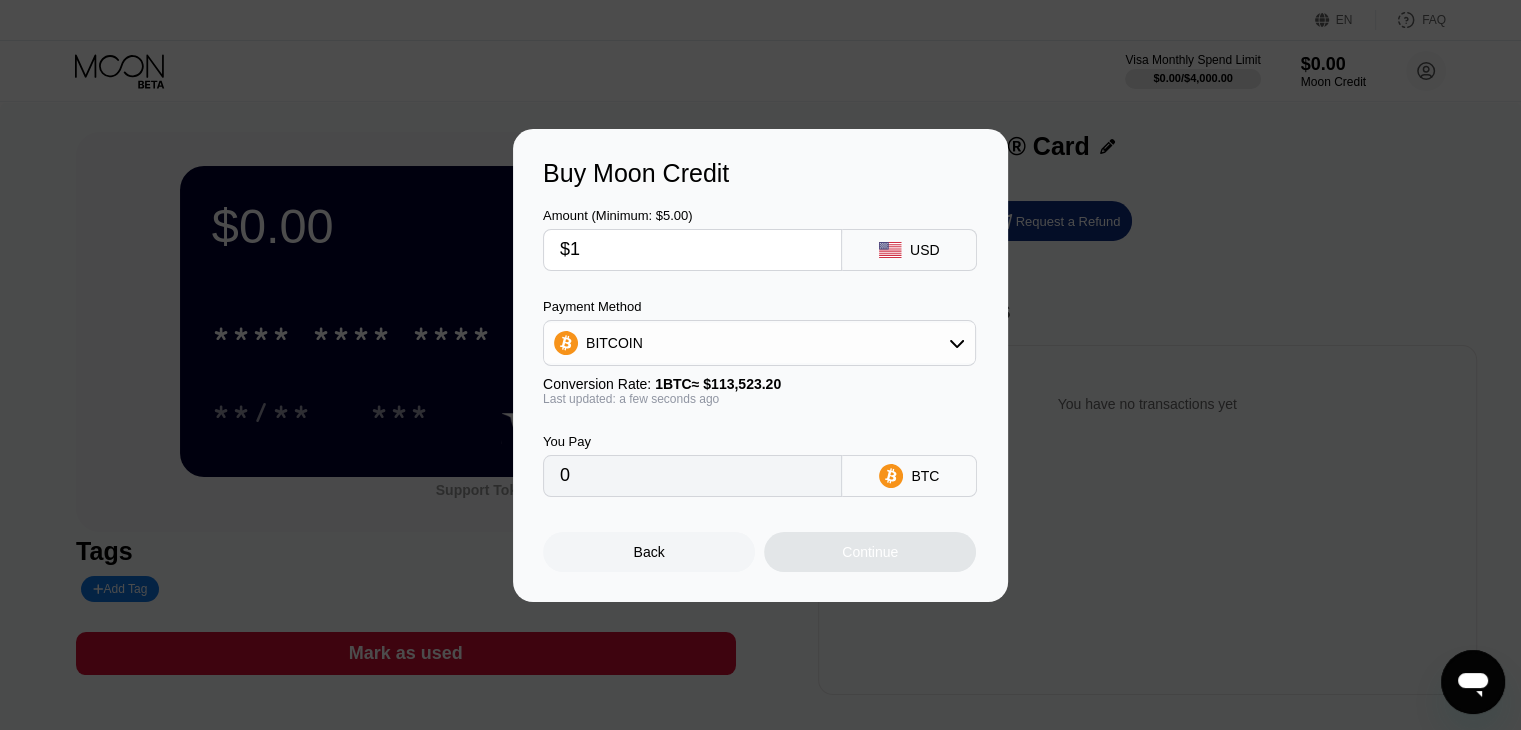 type on "$10" 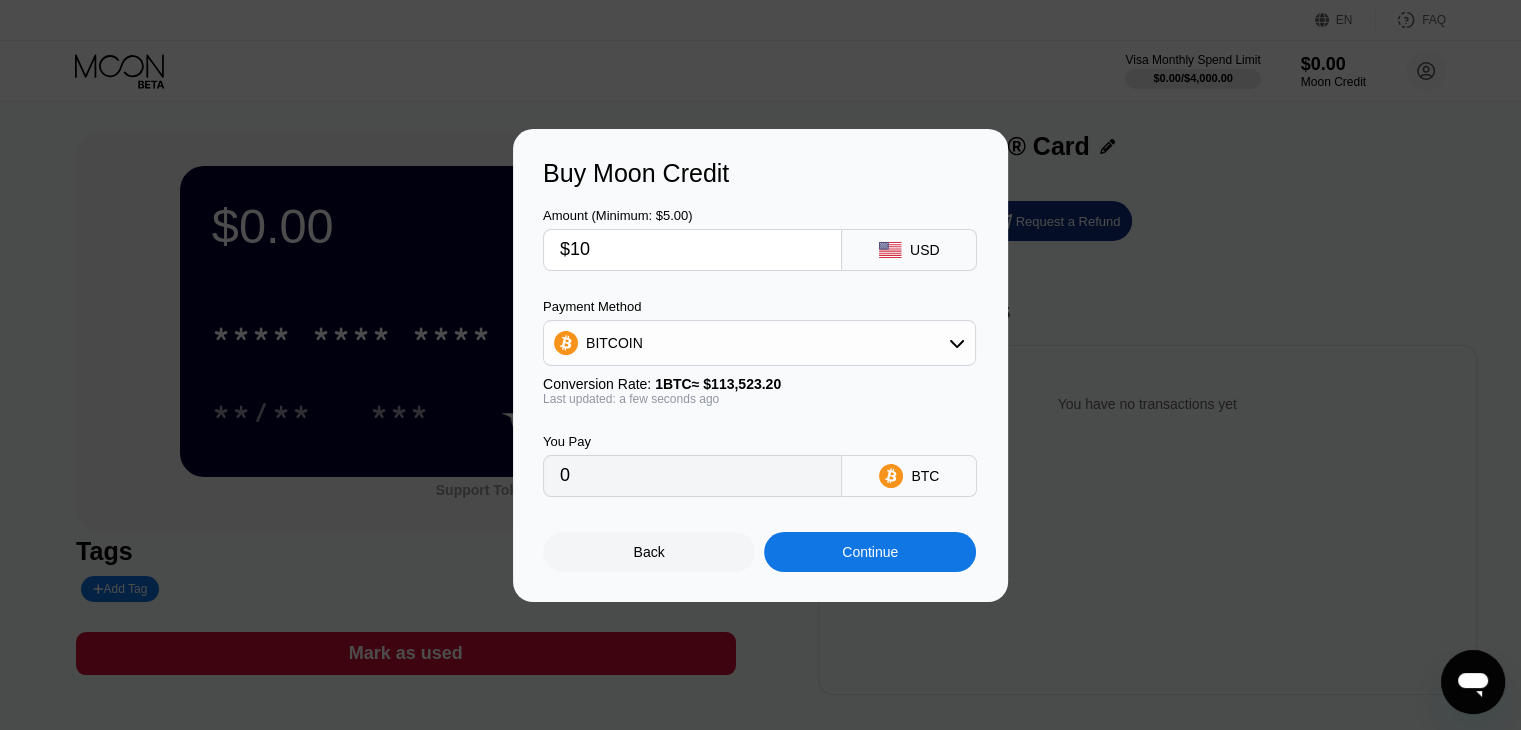 type on "0.00008809" 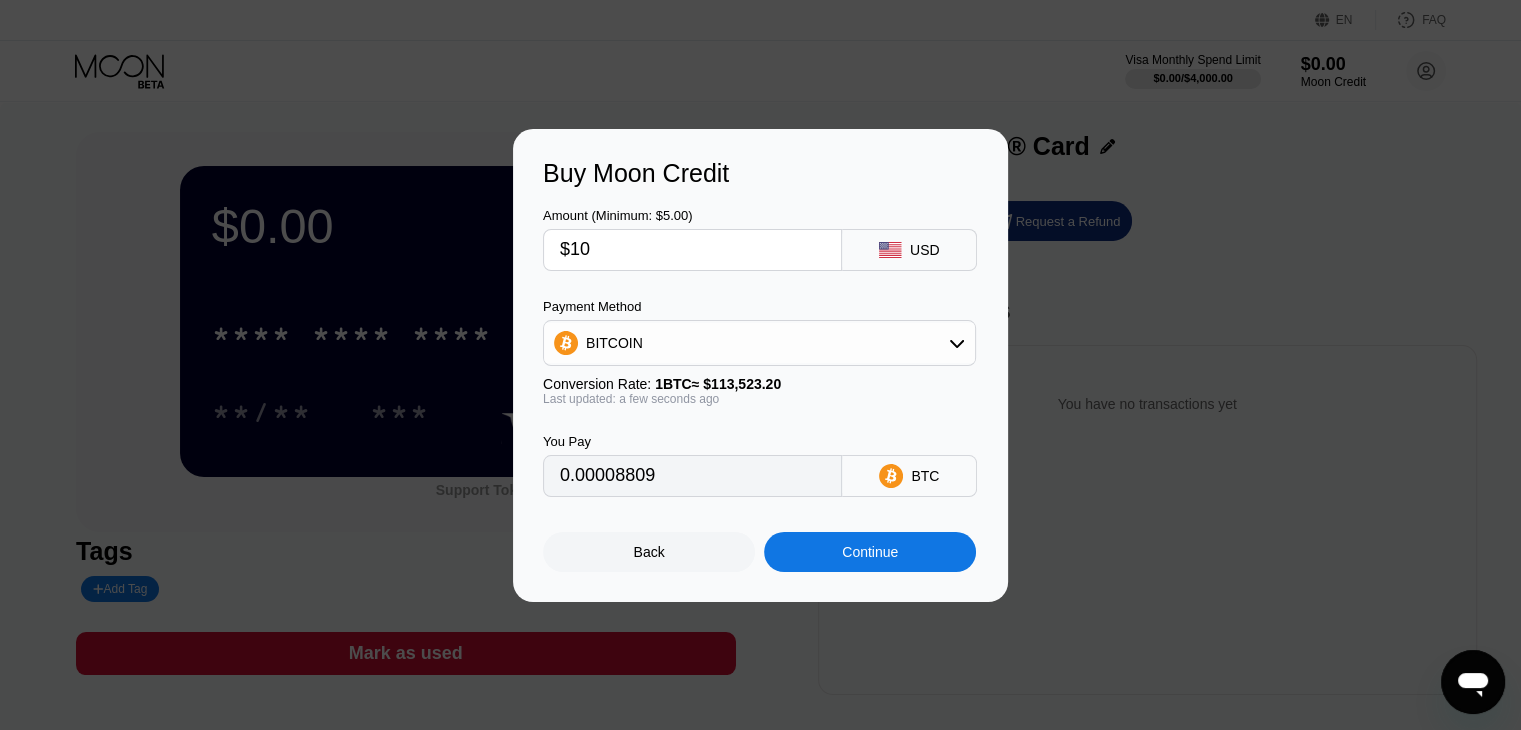 type on "$10" 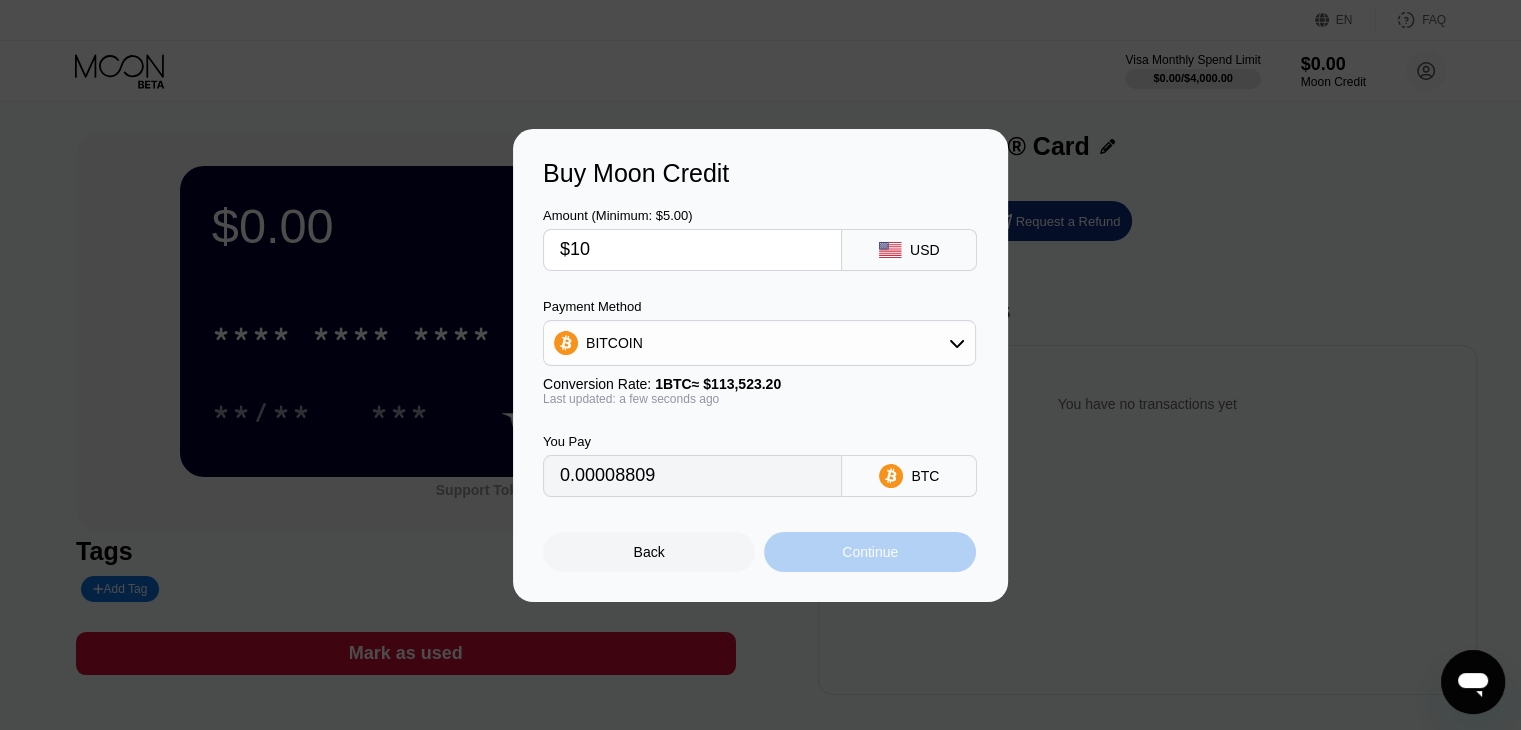 click on "Continue" at bounding box center (870, 552) 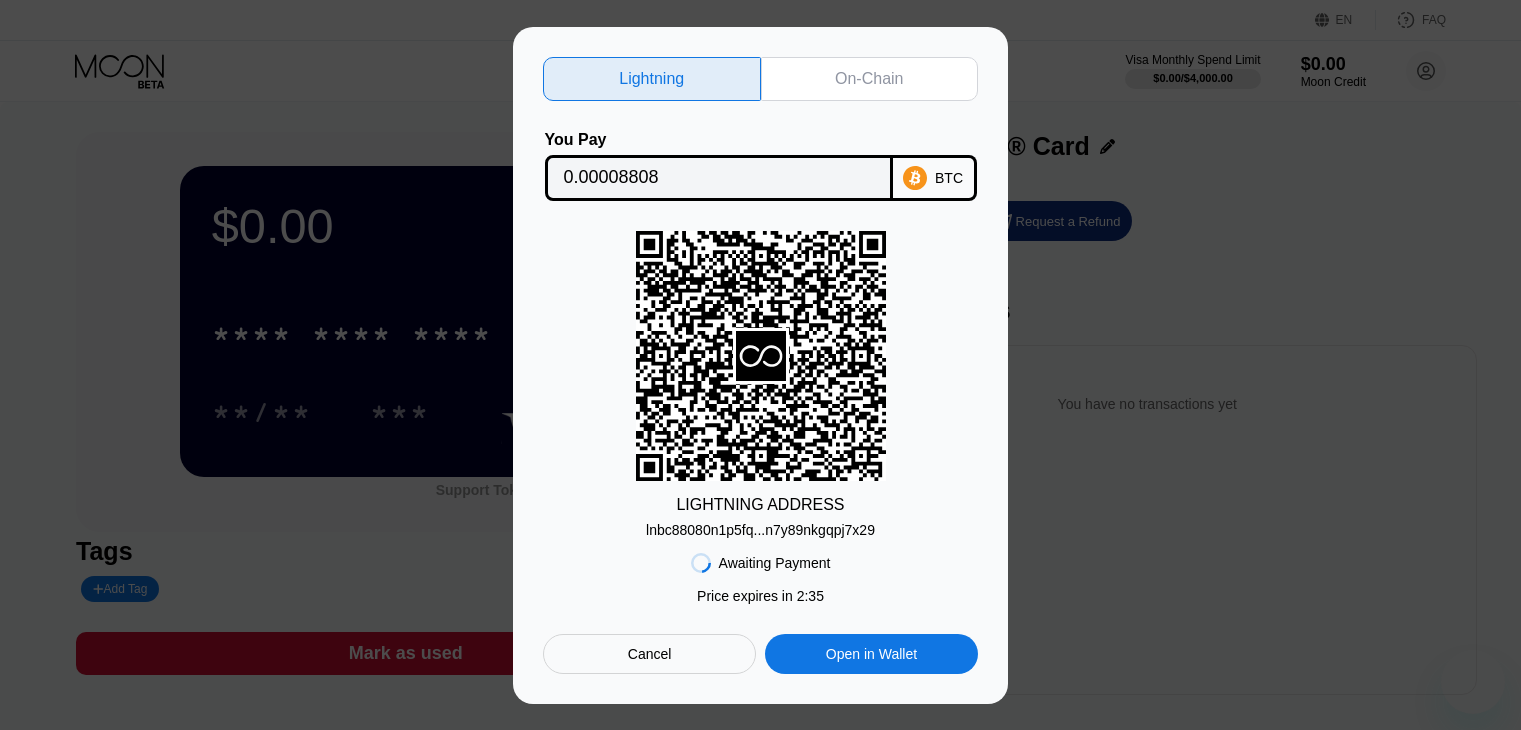 scroll, scrollTop: 0, scrollLeft: 0, axis: both 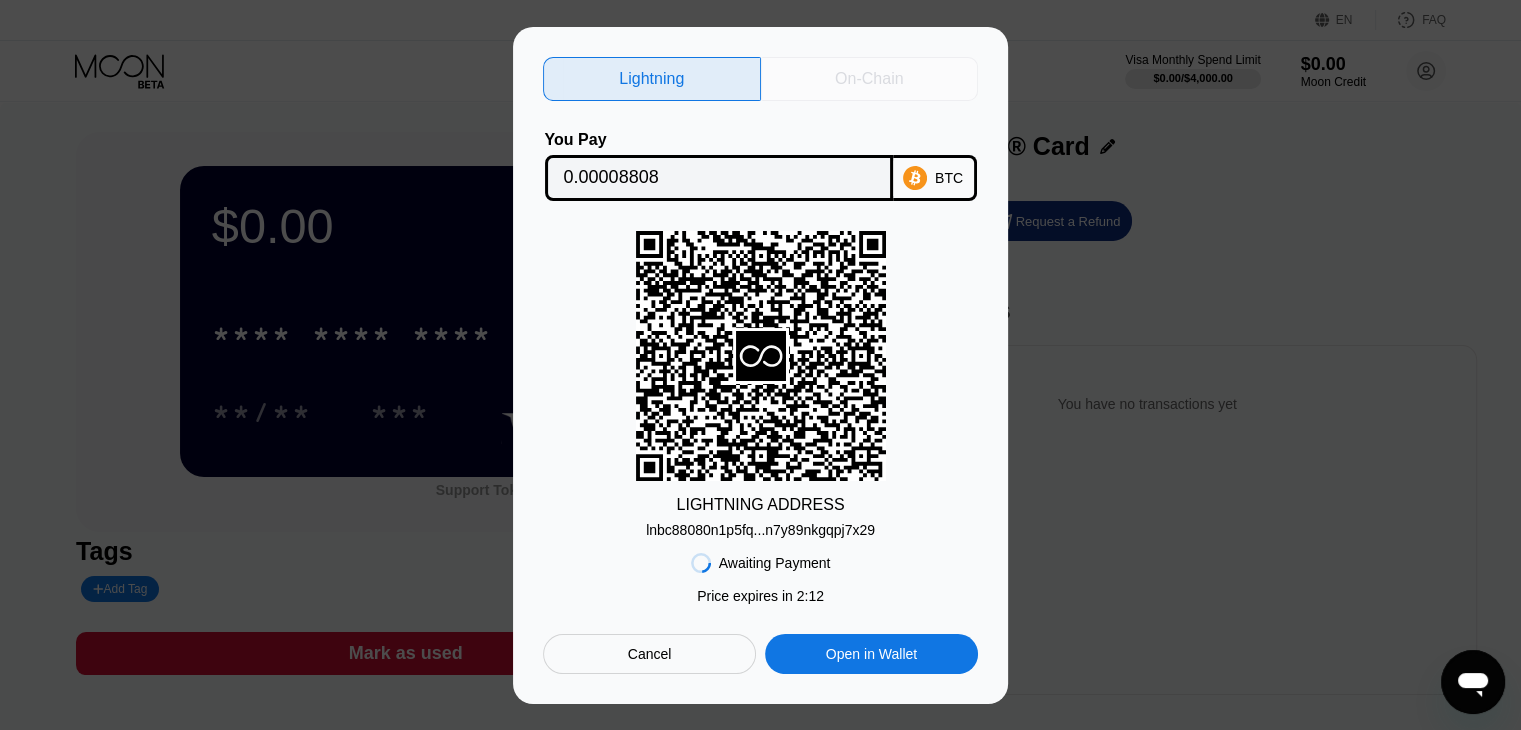 click on "On-Chain" at bounding box center [870, 79] 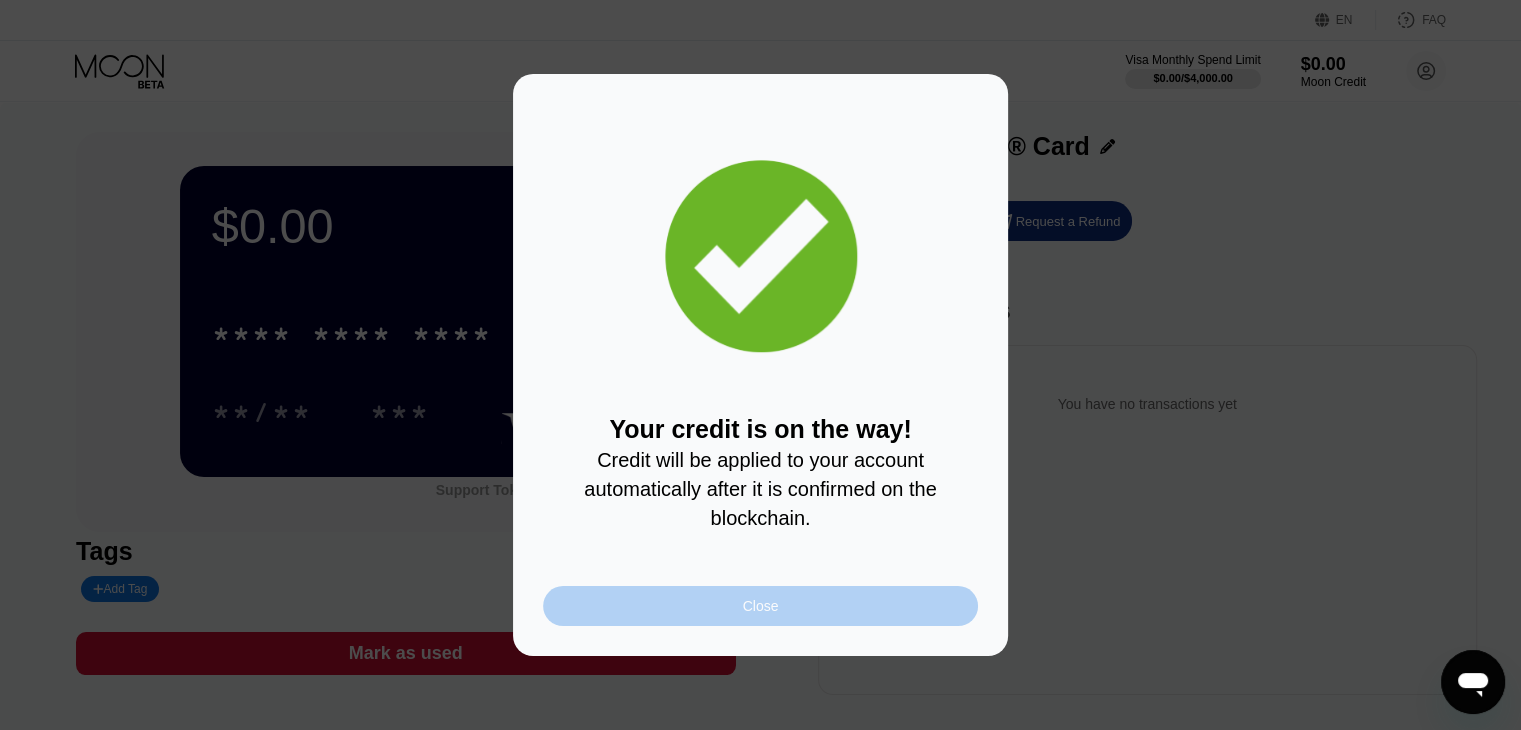 click on "Close" at bounding box center (760, 606) 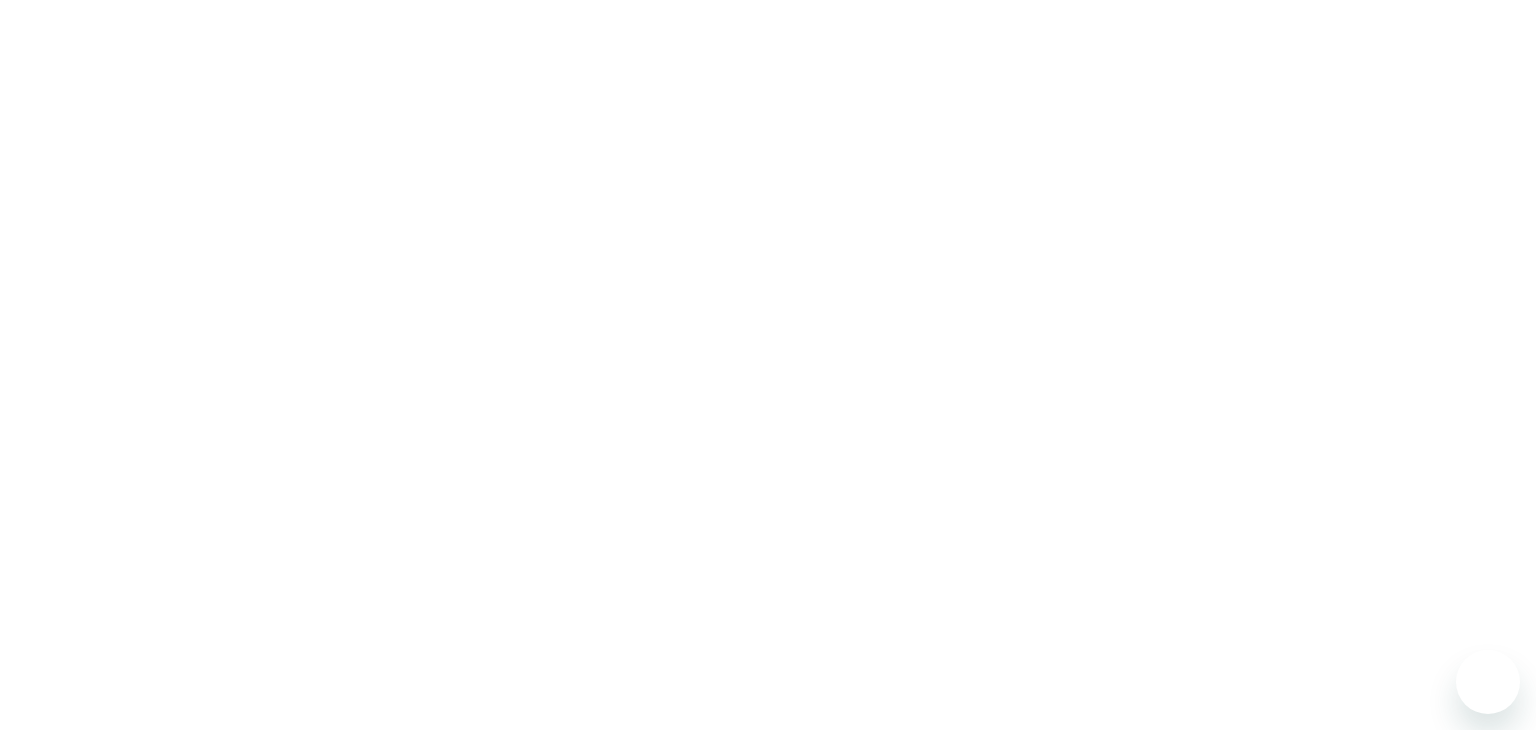 scroll, scrollTop: 0, scrollLeft: 0, axis: both 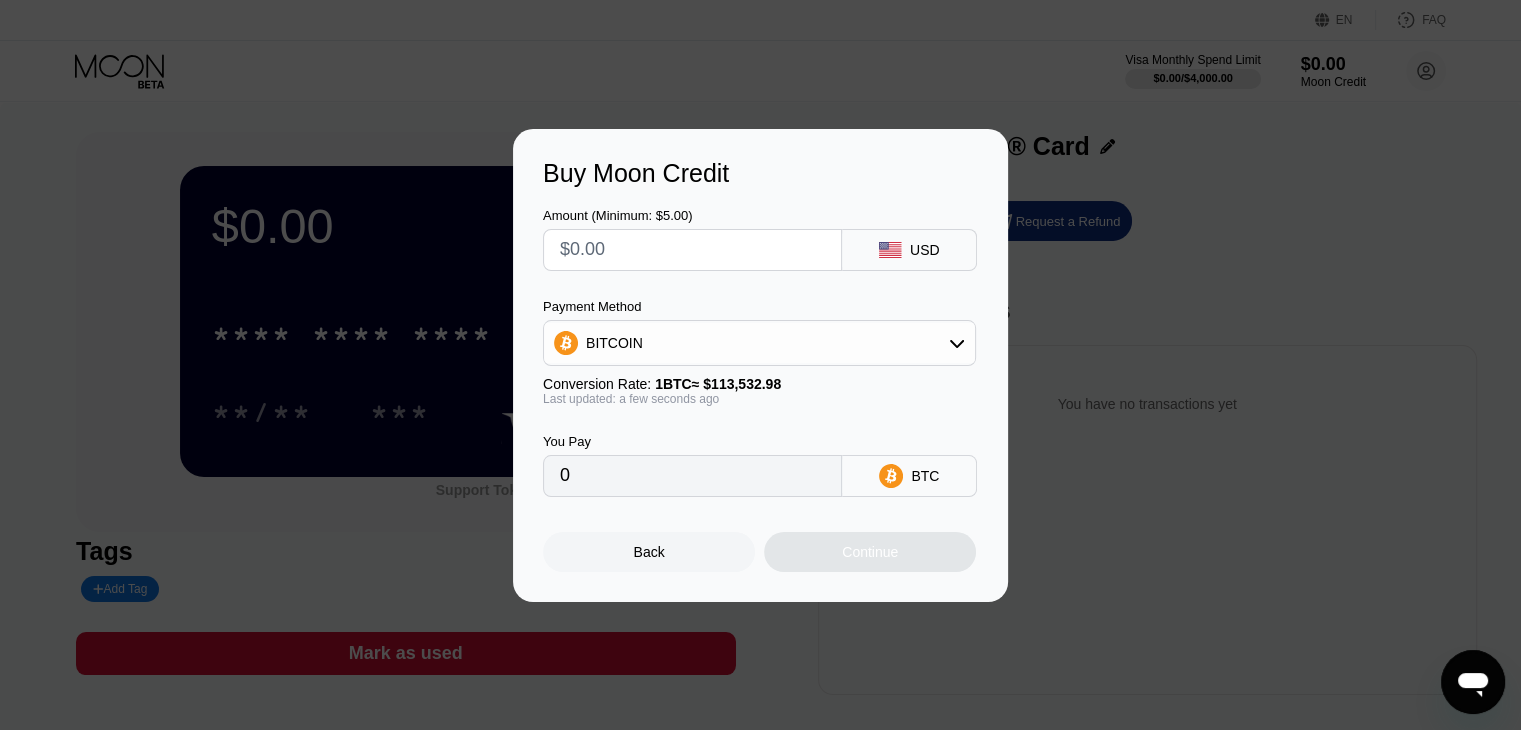 click on "Buy Moon Credit Amount (Minimum: $5.00) USD Payment Method BITCOIN Conversion Rate:   1  BTC  ≈   $113,532.98 Last updated:   a few seconds ago You Pay 0 BTC Back Continue" at bounding box center [760, 365] 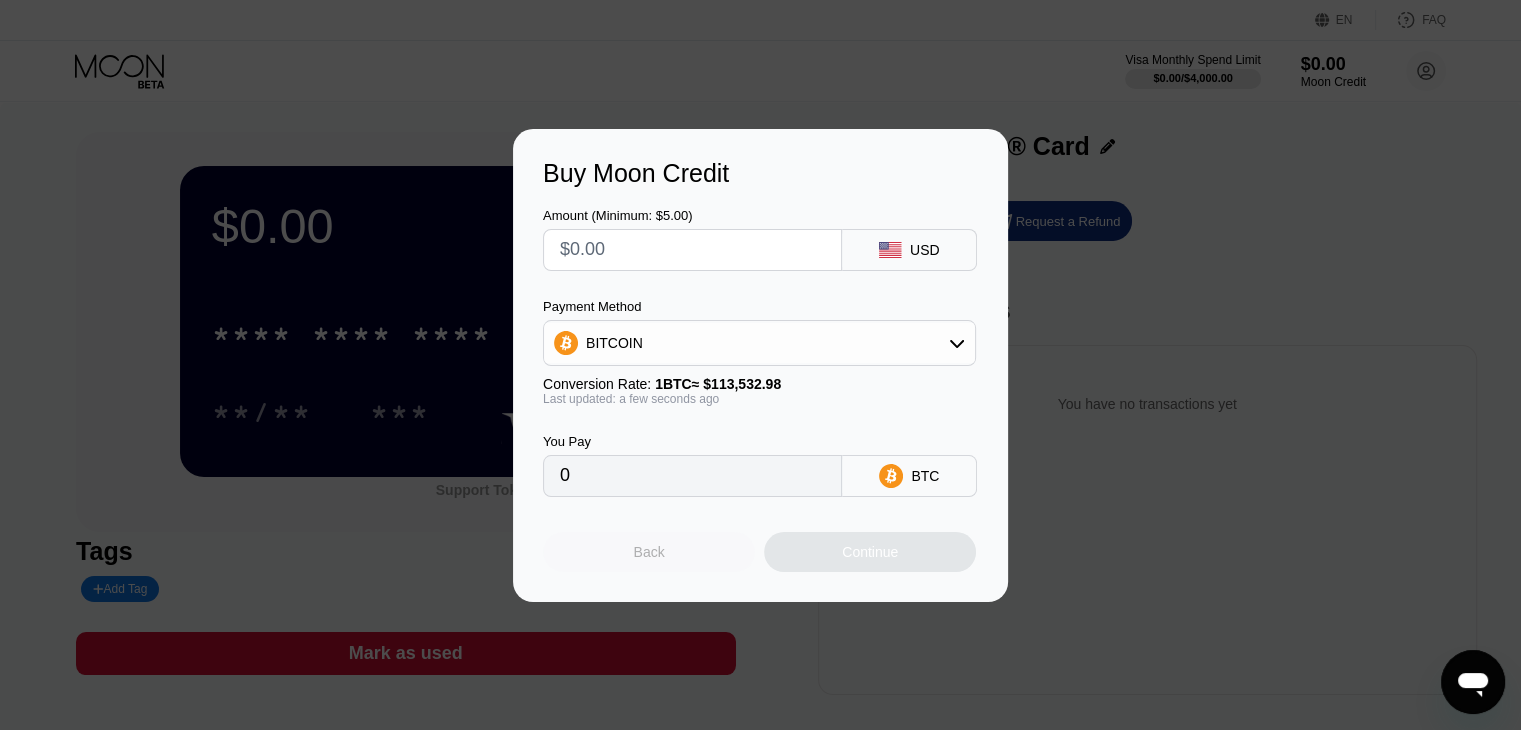 click on "Back" at bounding box center (649, 552) 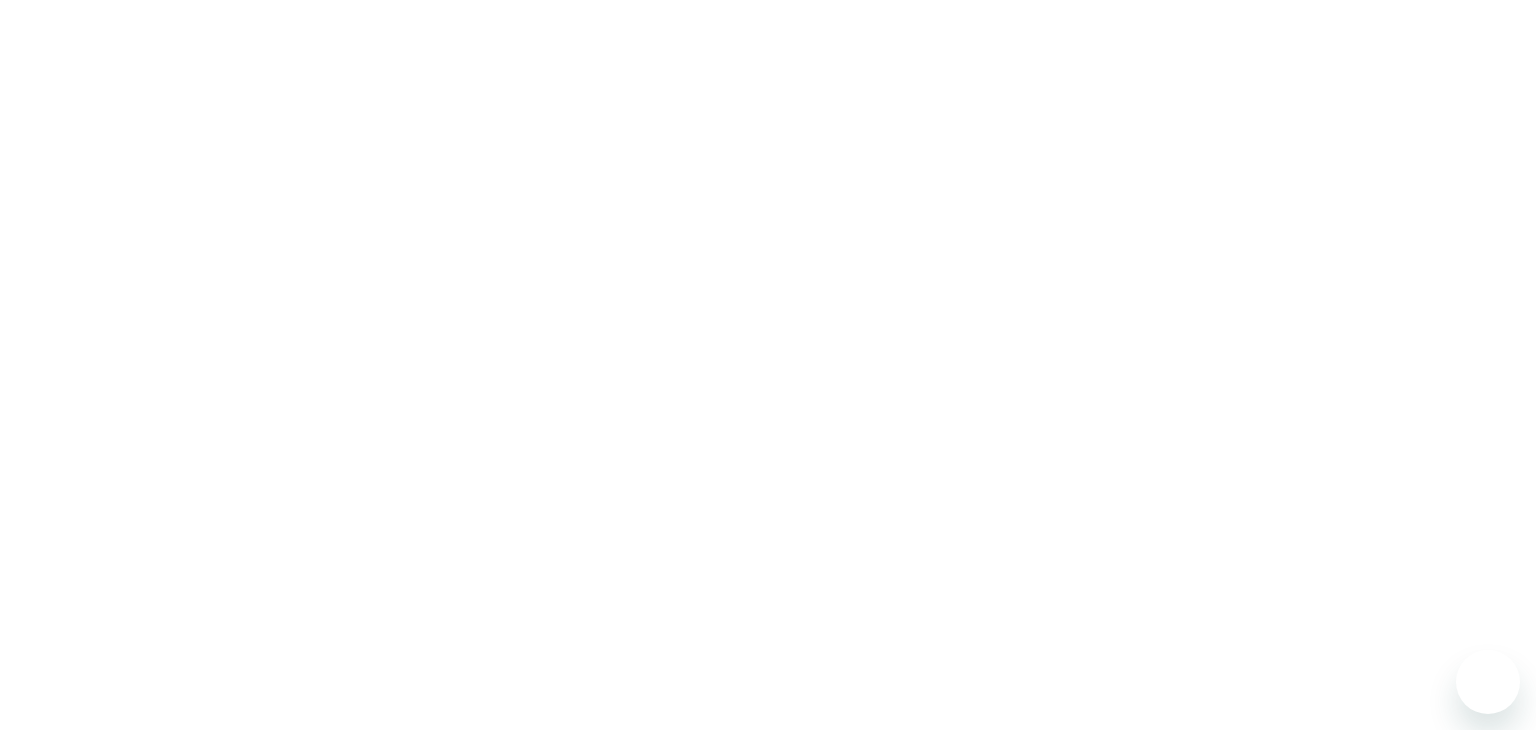 scroll, scrollTop: 0, scrollLeft: 0, axis: both 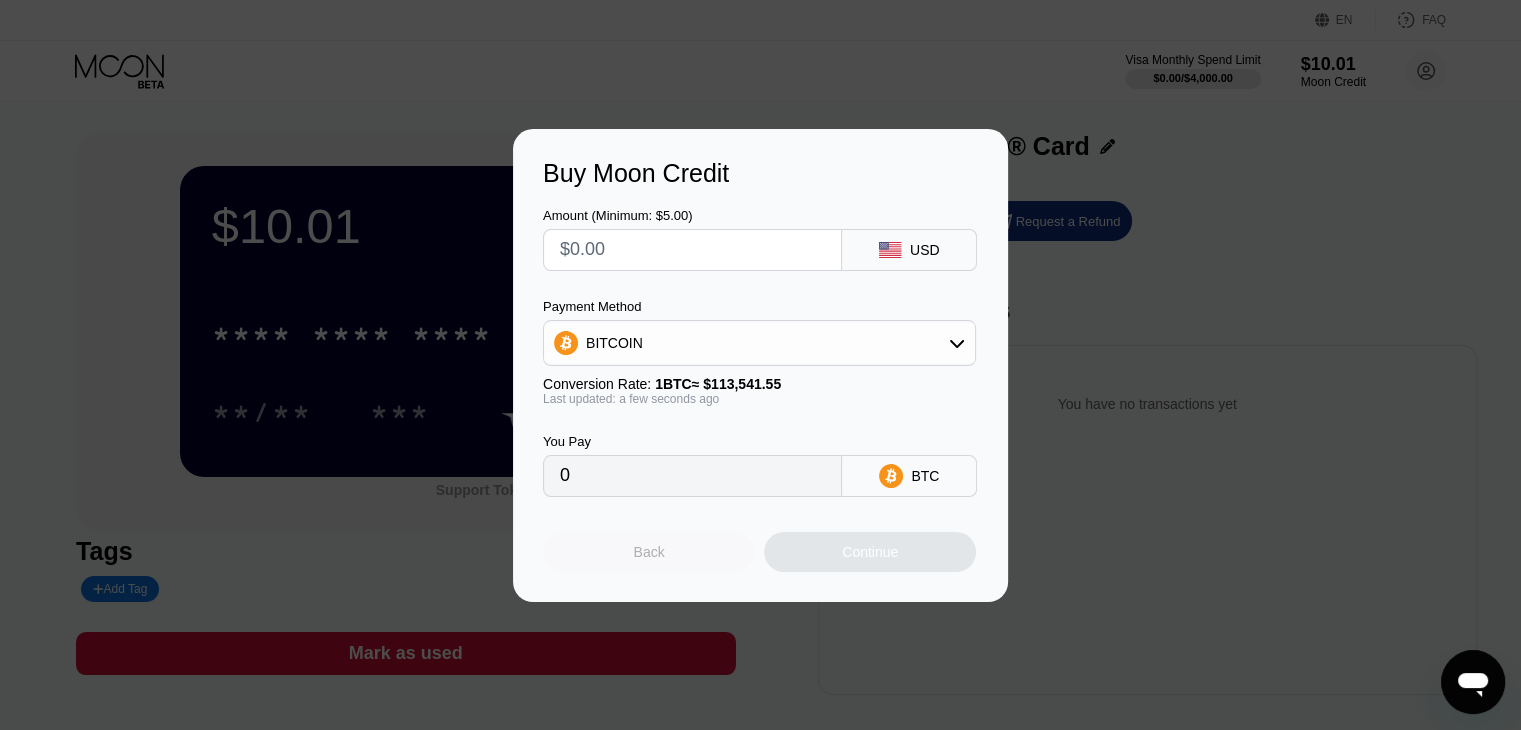 click on "Back" at bounding box center [649, 552] 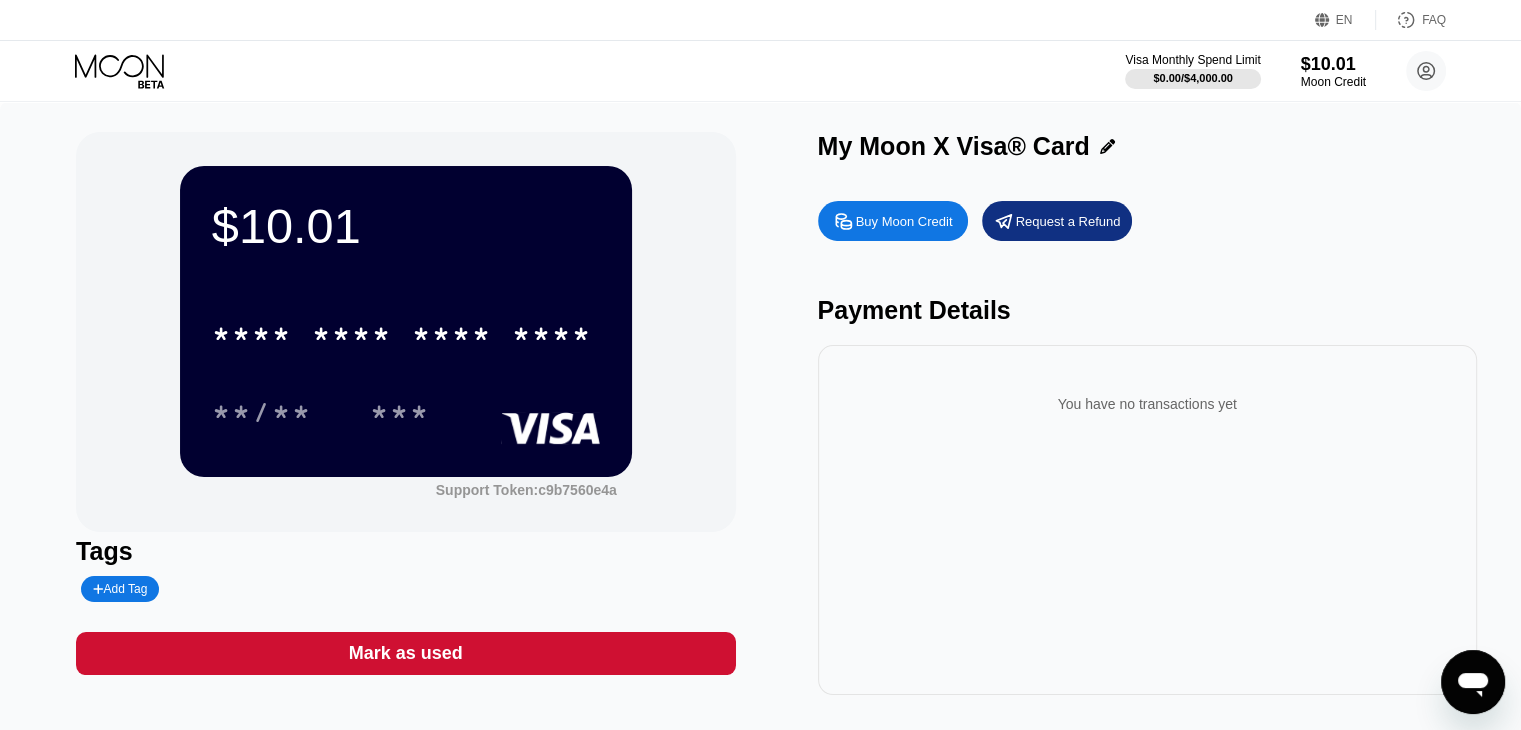 click on "**/** ***" at bounding box center [406, 412] 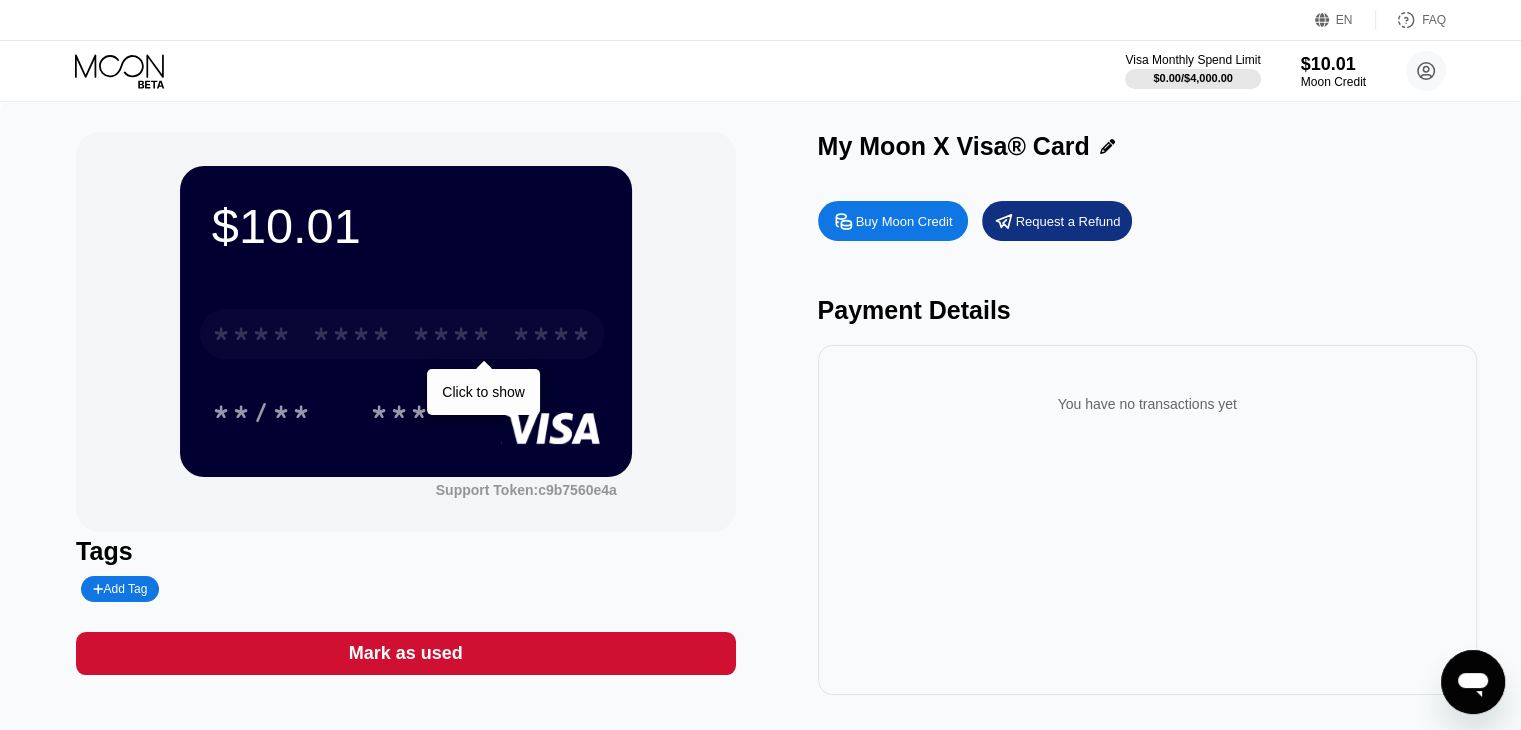 click on "* * * *" at bounding box center (452, 337) 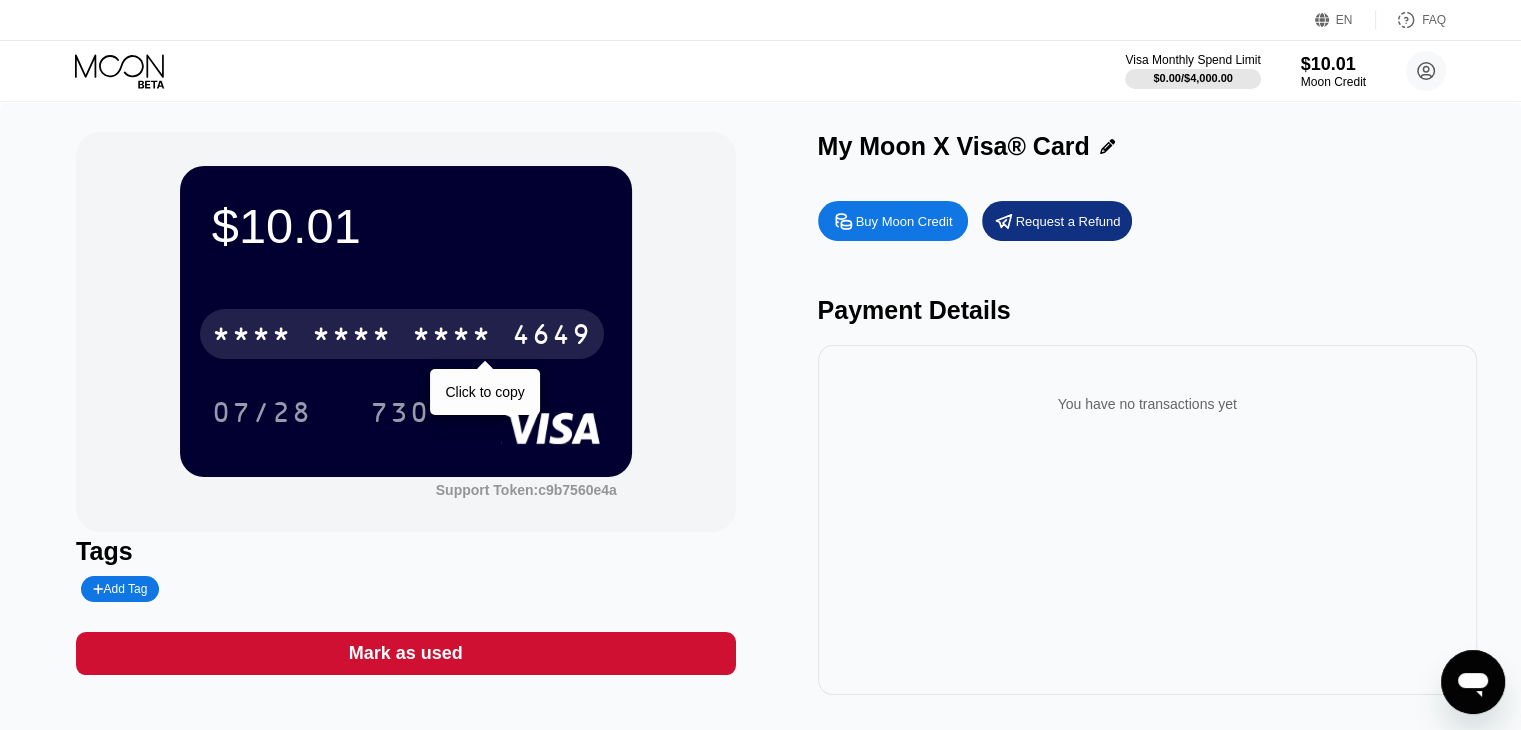 click on "* * * *" at bounding box center [452, 337] 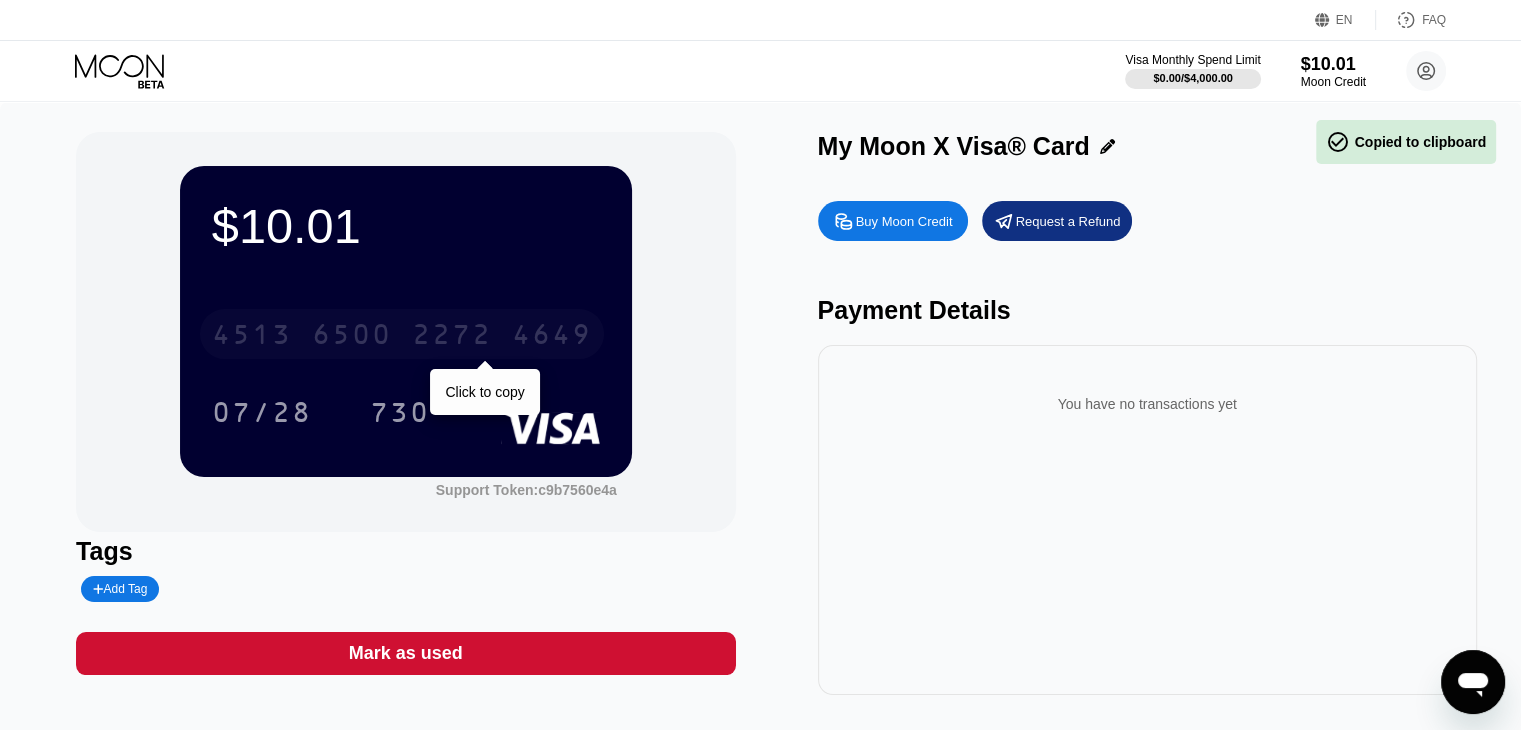 click on "4649" at bounding box center [552, 337] 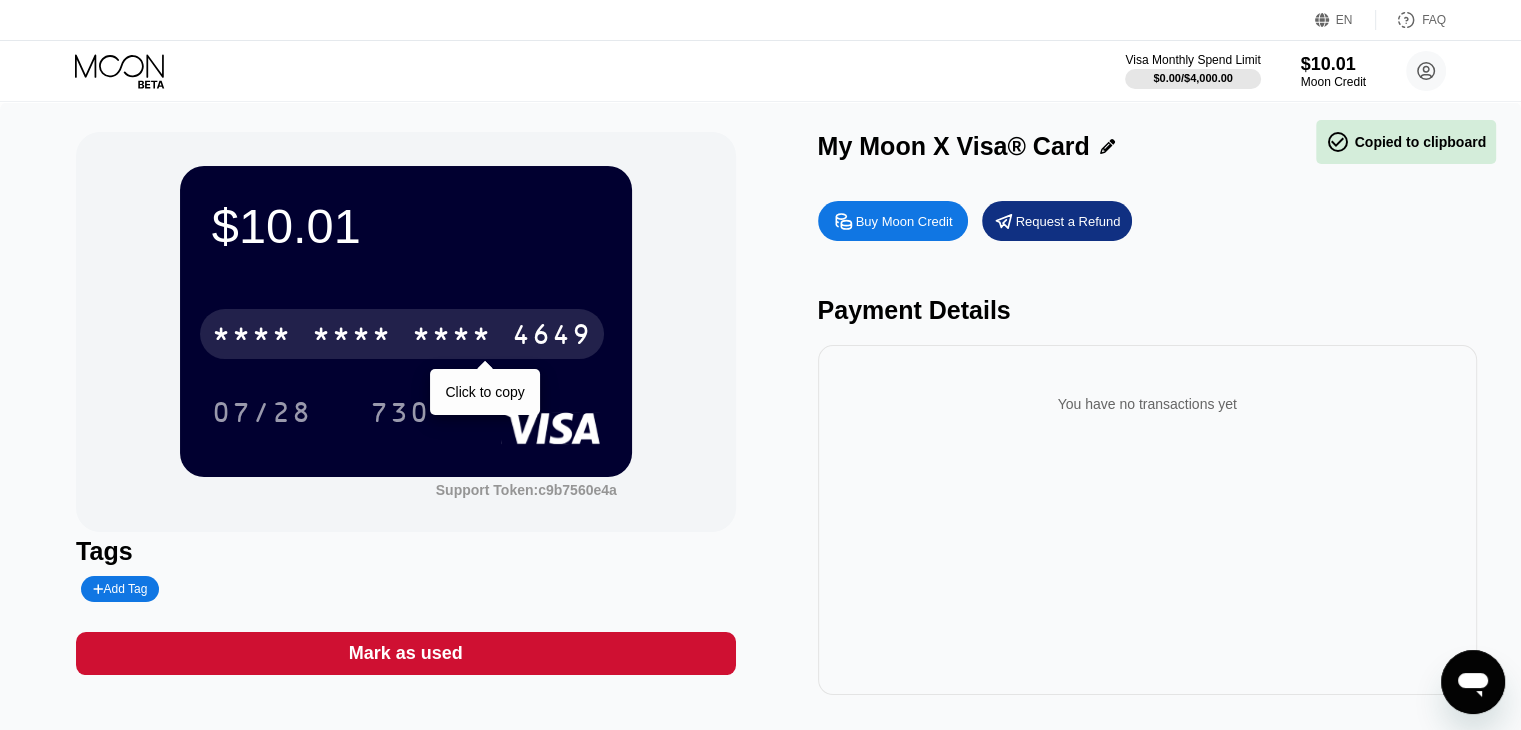 click on "4649" at bounding box center [552, 337] 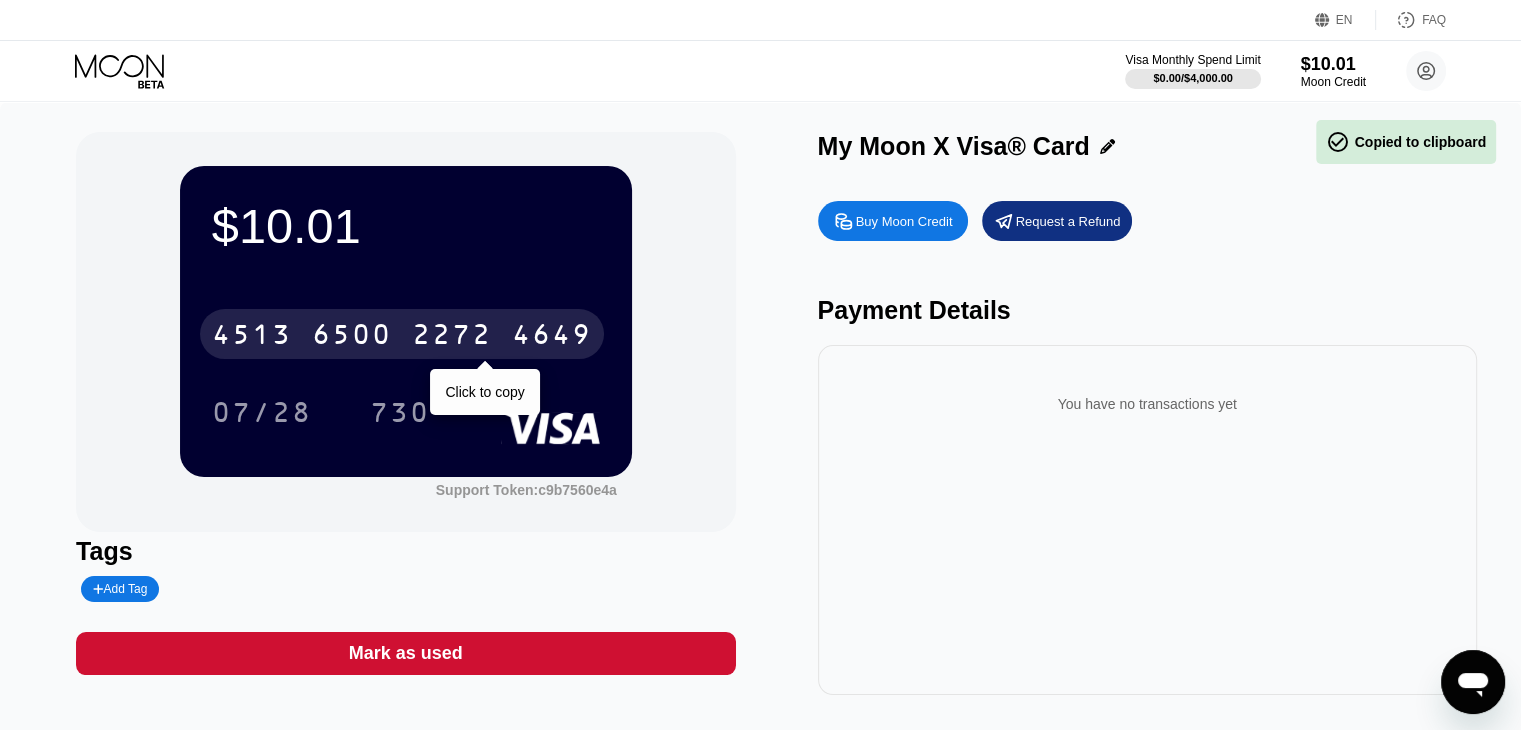 click on "4649" at bounding box center [552, 337] 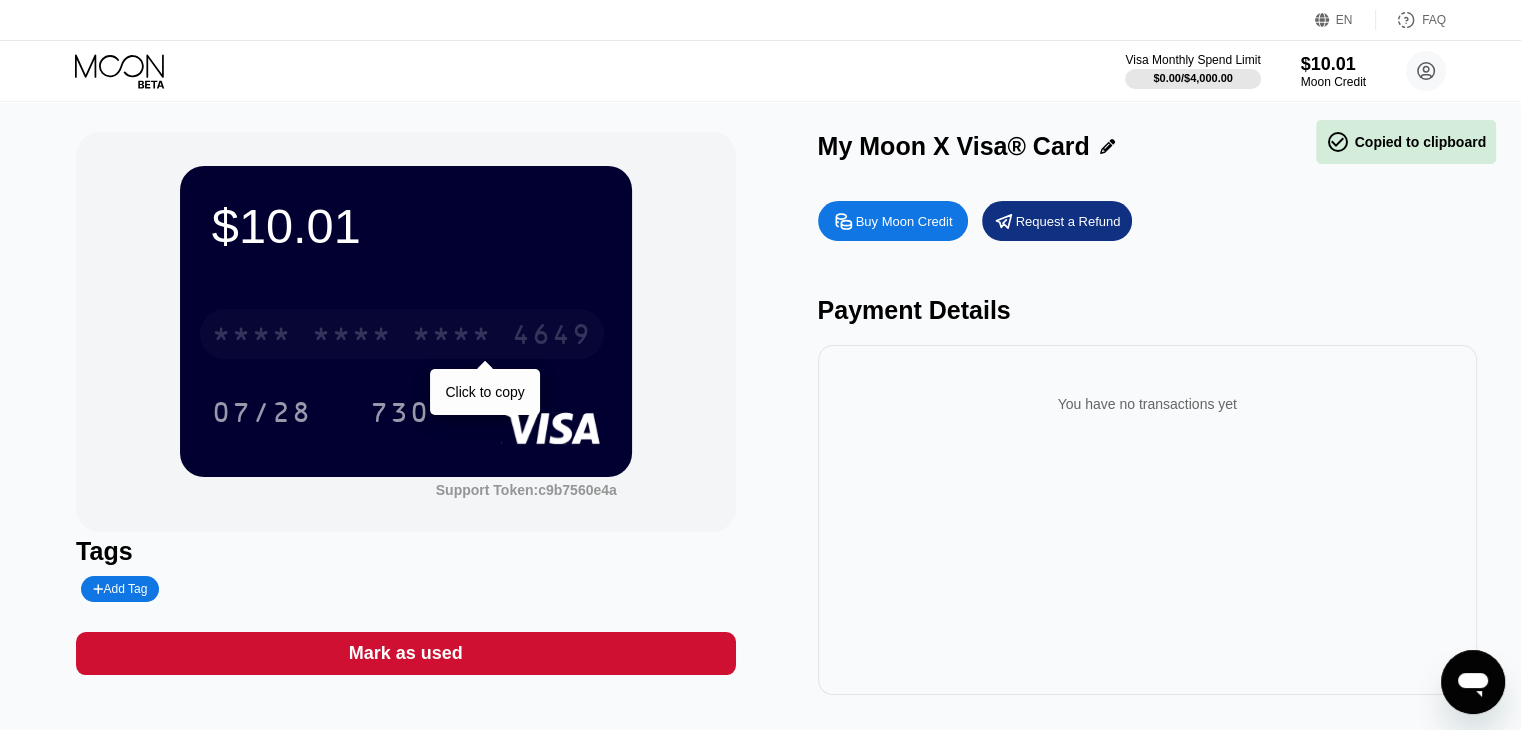 click on "4649" at bounding box center (552, 337) 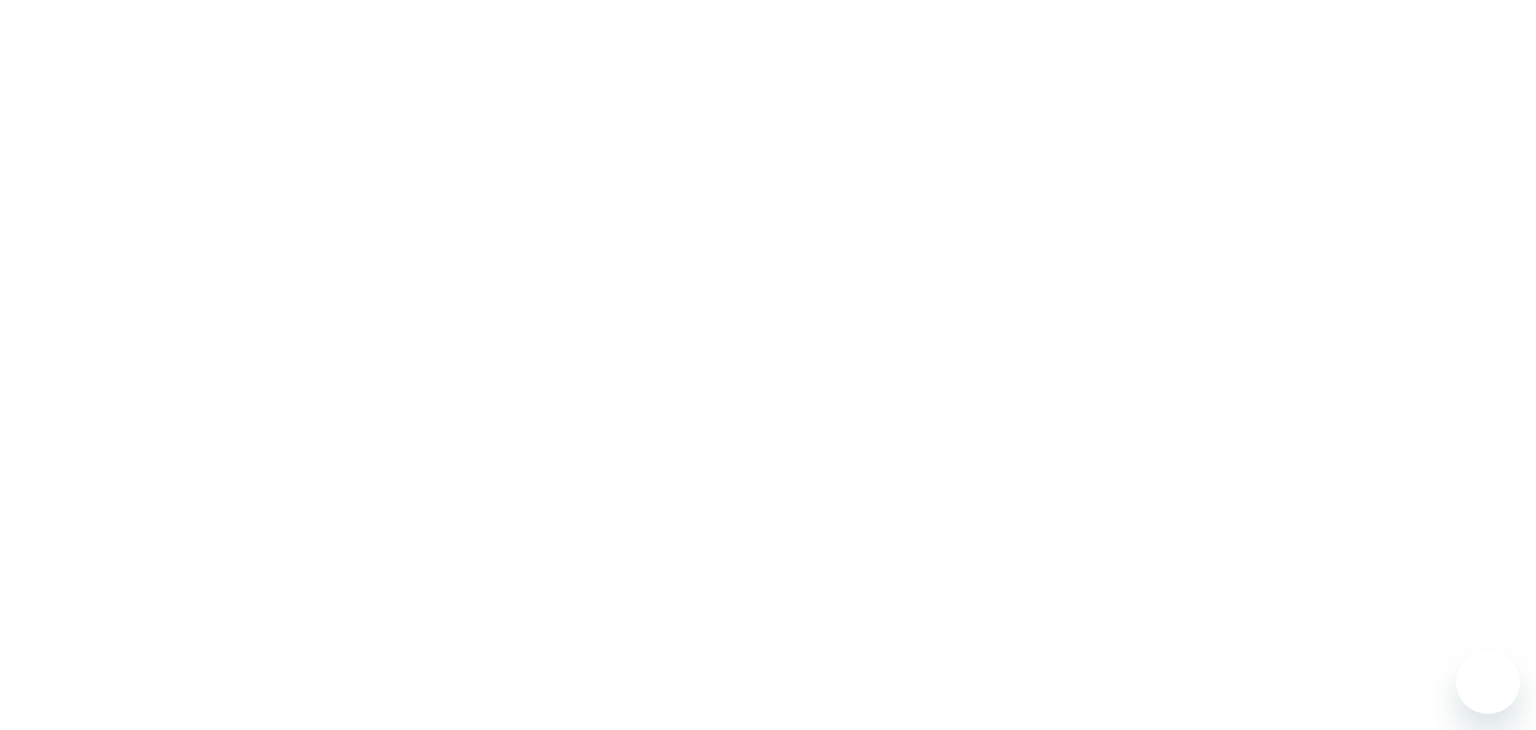 scroll, scrollTop: 0, scrollLeft: 0, axis: both 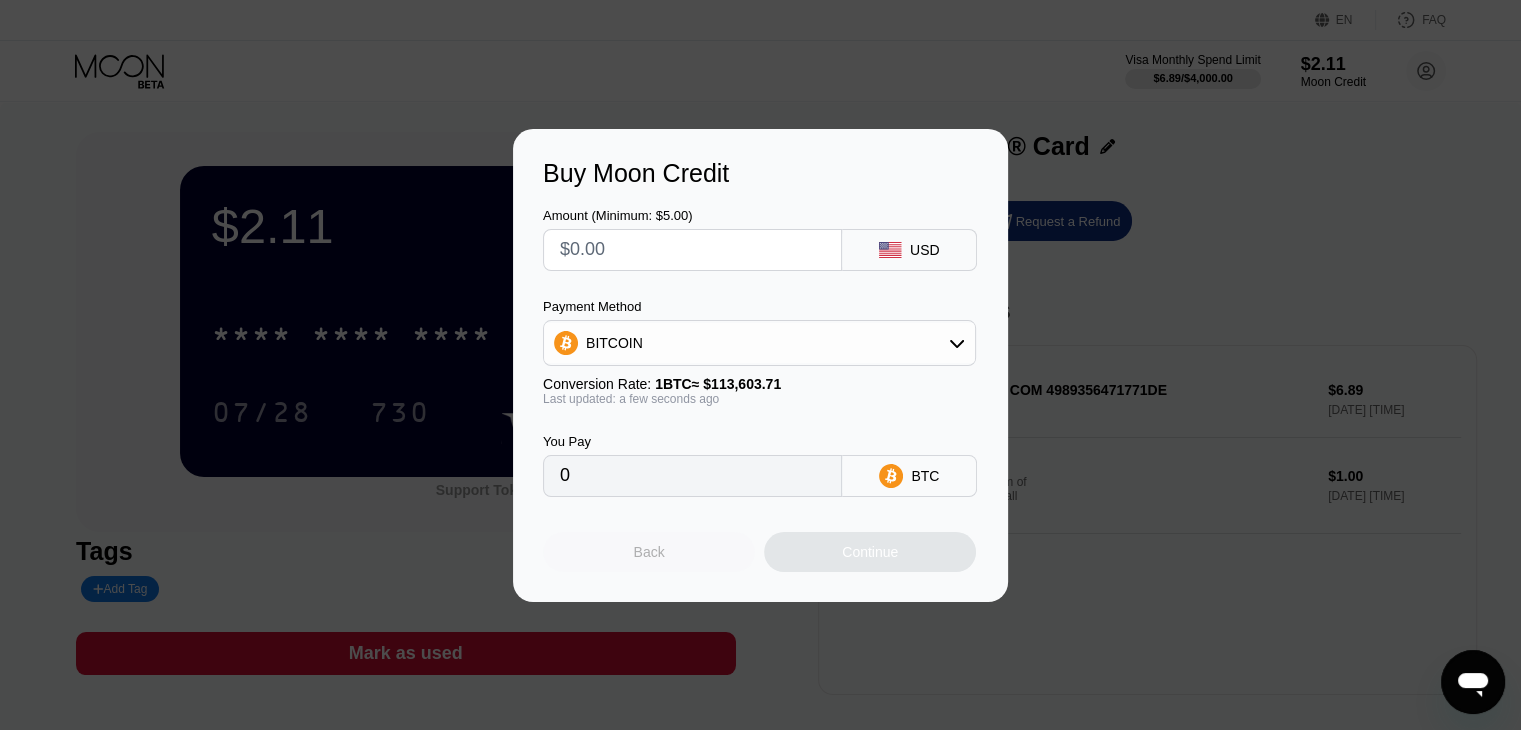 click on "Back" at bounding box center [649, 552] 